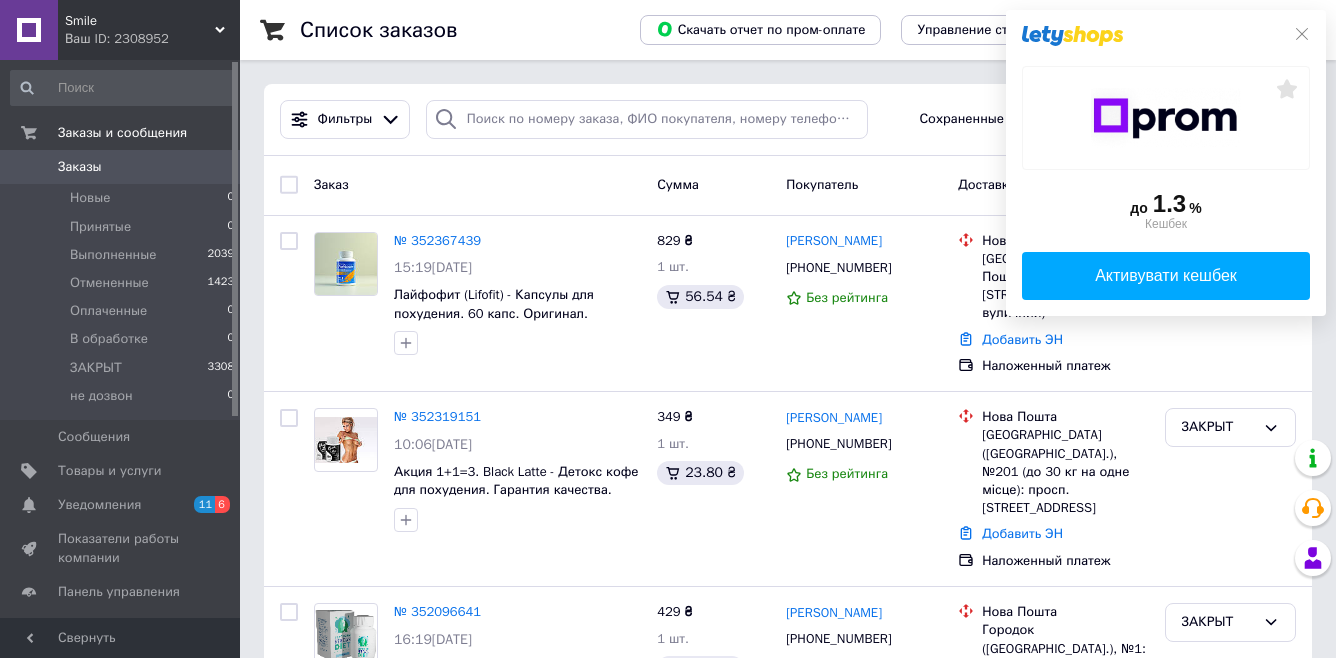 scroll, scrollTop: 0, scrollLeft: 0, axis: both 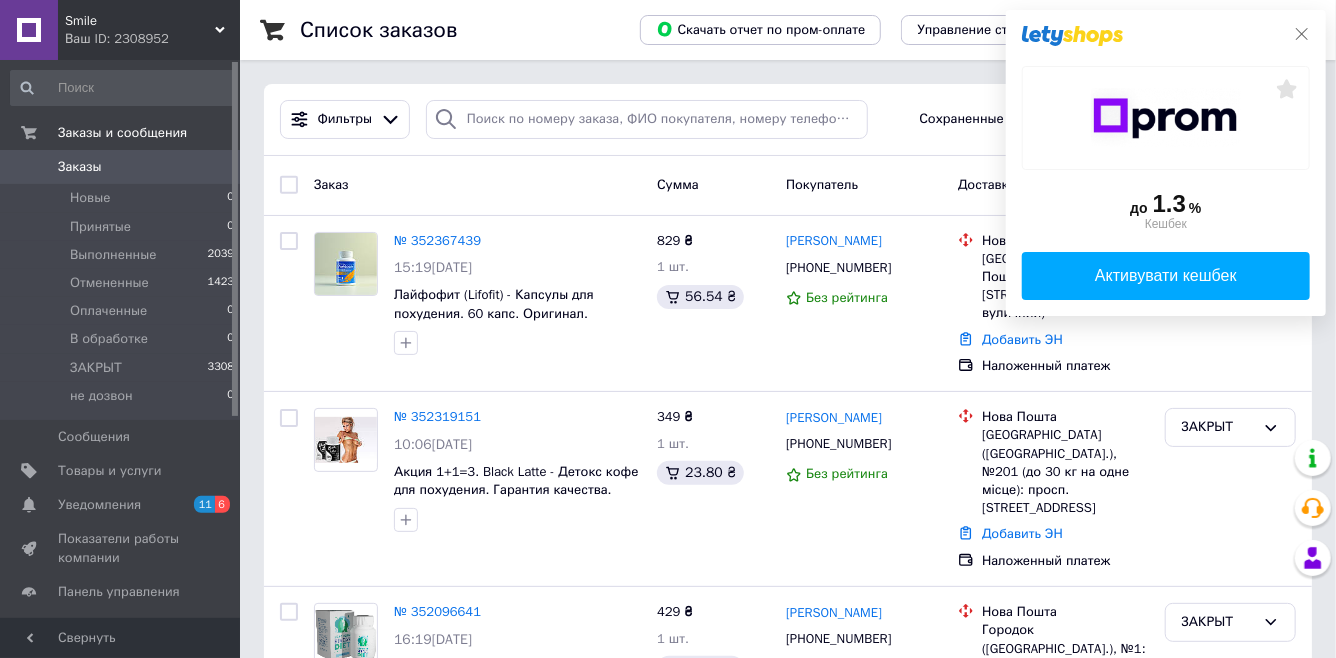 click 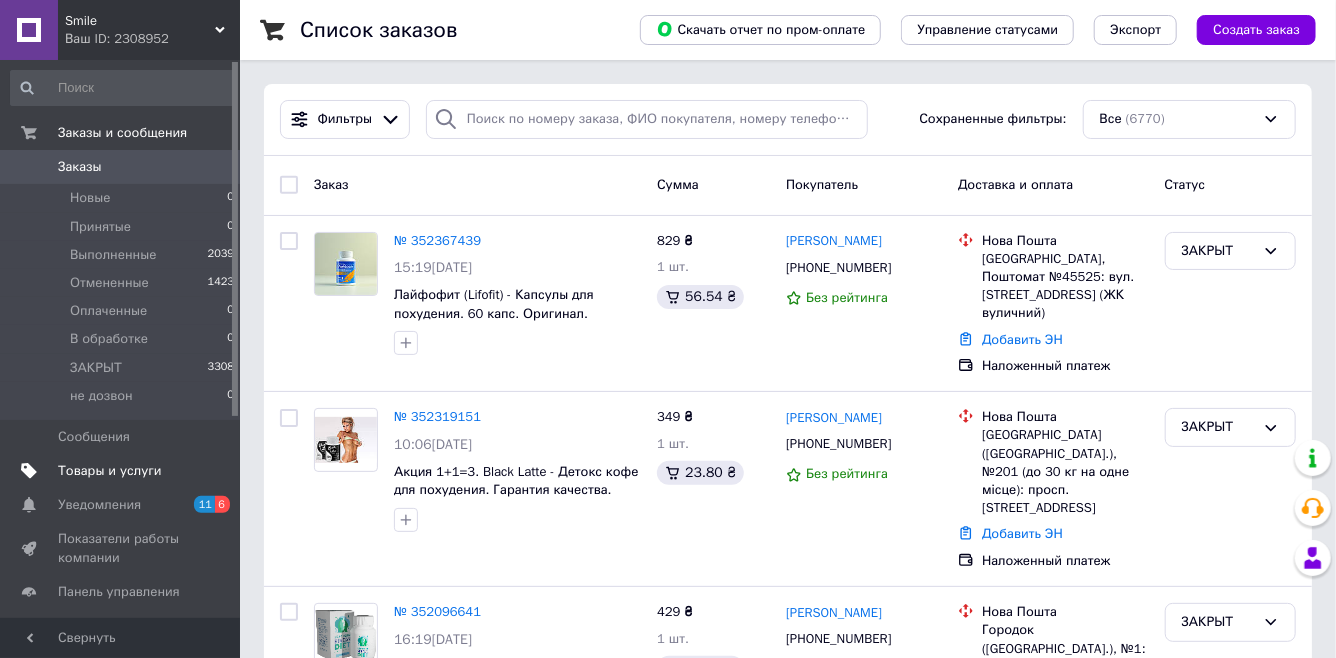 click on "Товары и услуги" at bounding box center (110, 471) 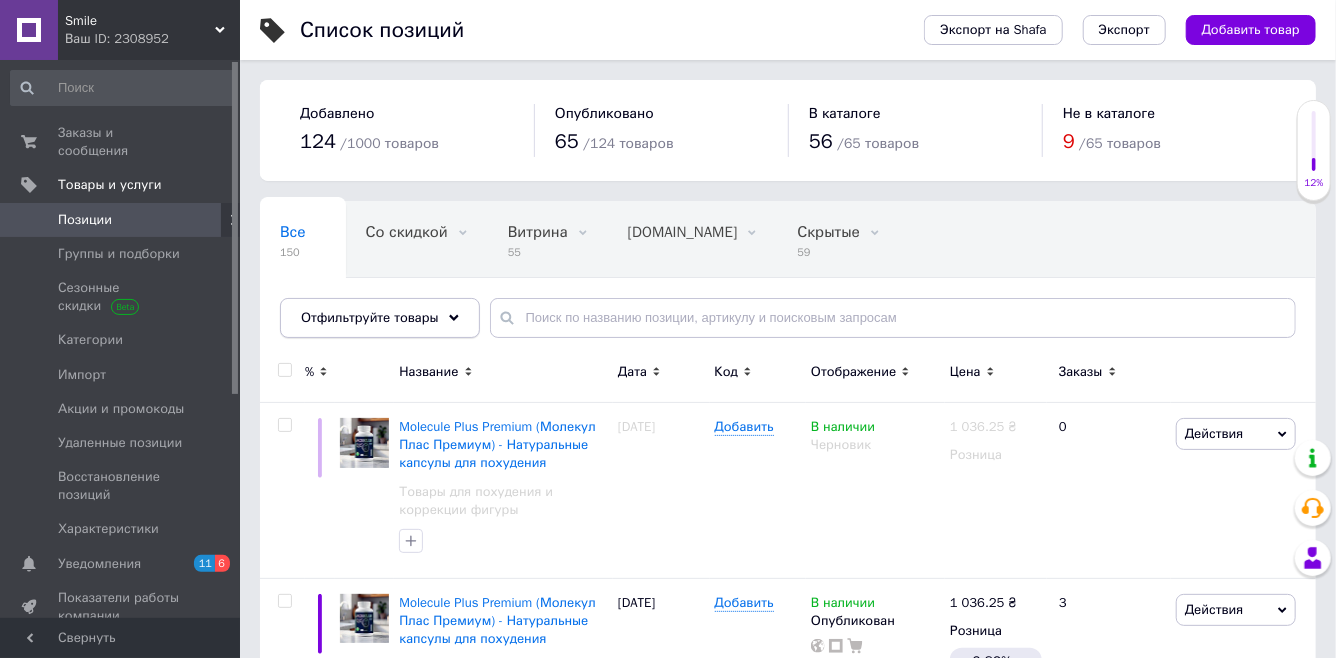 click on "Отфильтруйте товары" at bounding box center (380, 318) 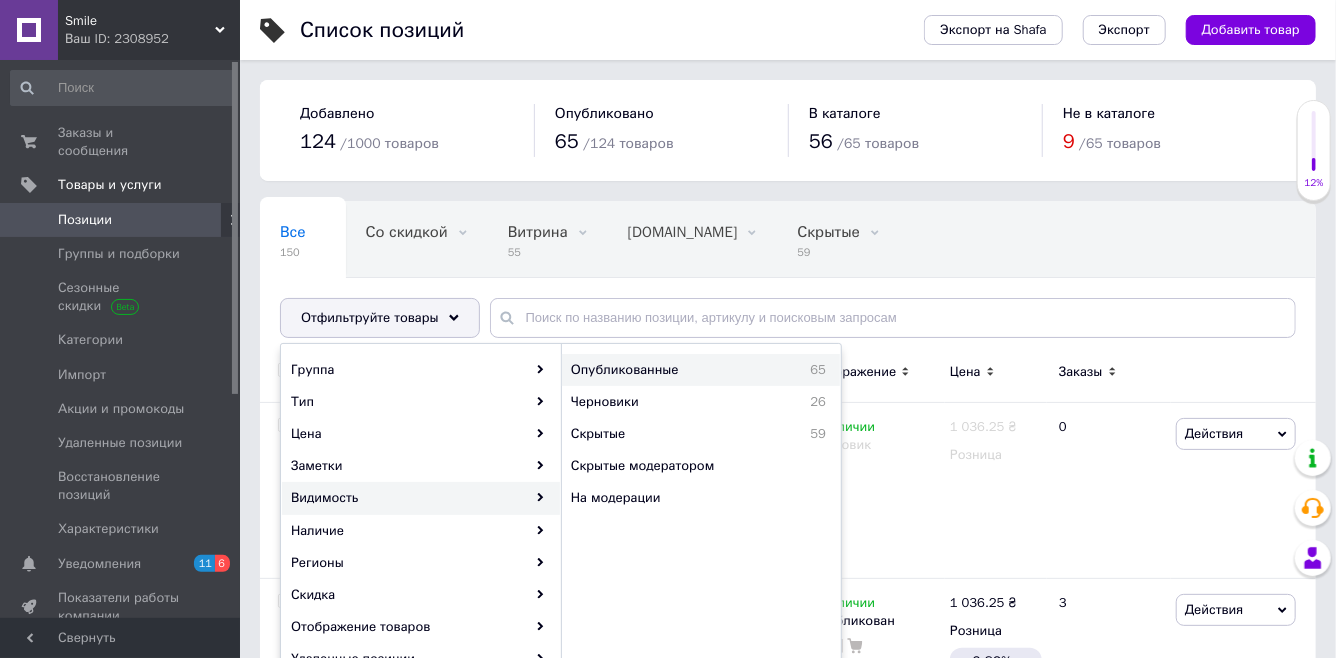 click on "Опубликованные" at bounding box center [674, 370] 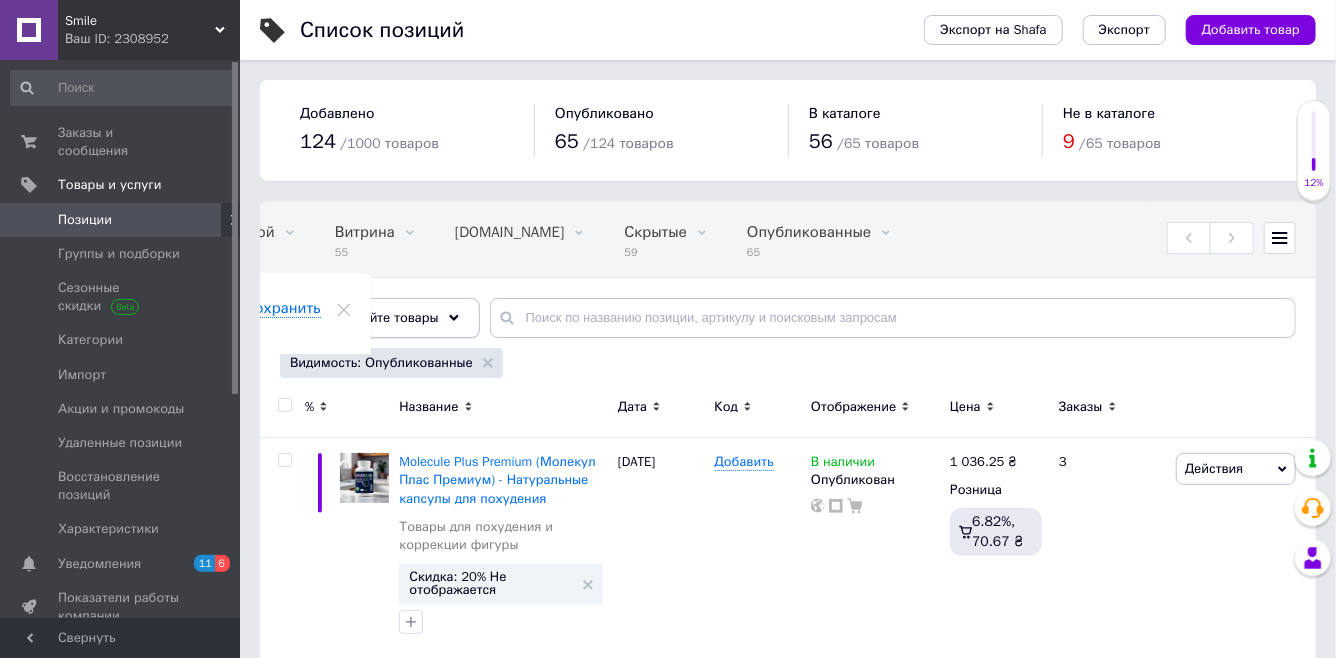click on "Отфильтруйте товары" at bounding box center [380, 318] 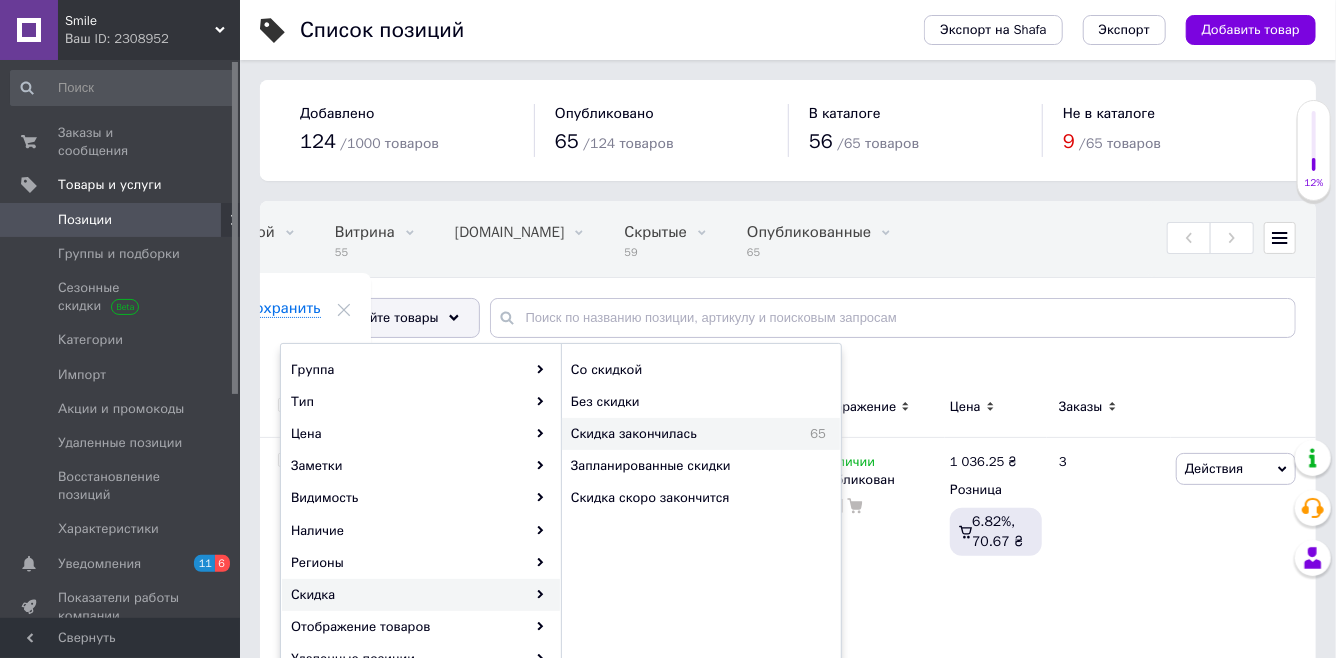 click on "Скидка закончилась  65" at bounding box center [701, 434] 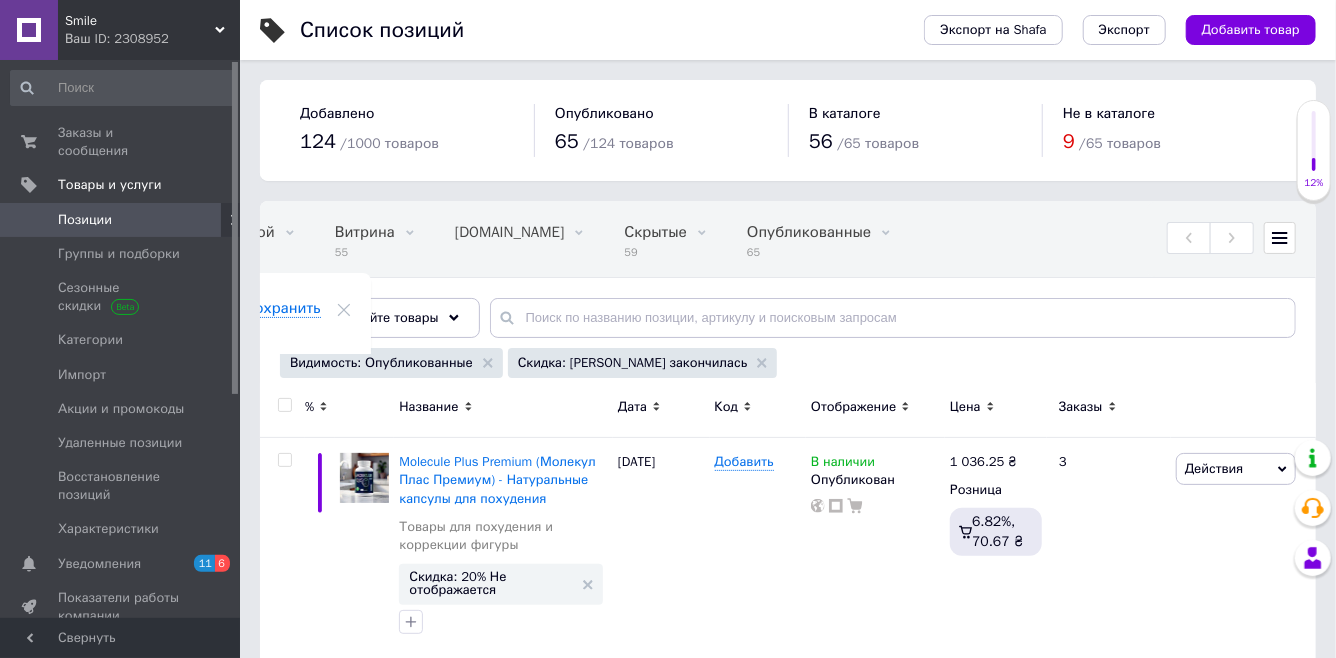 click at bounding box center [284, 405] 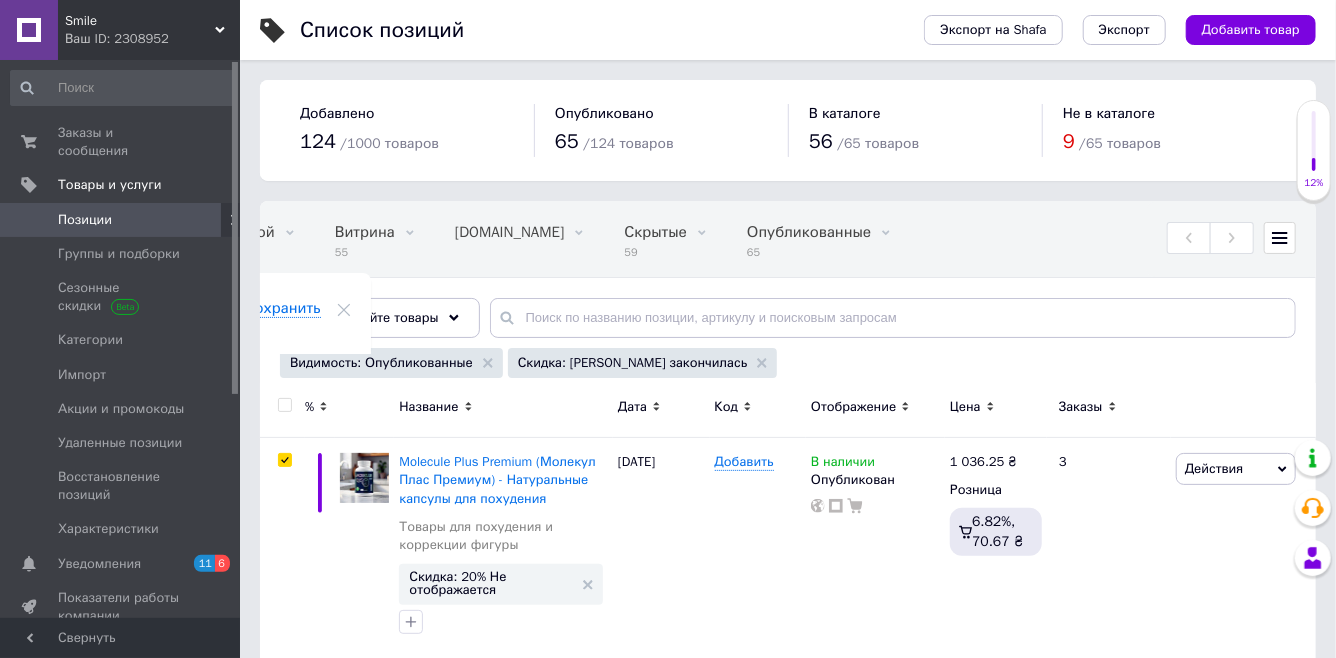 checkbox on "true" 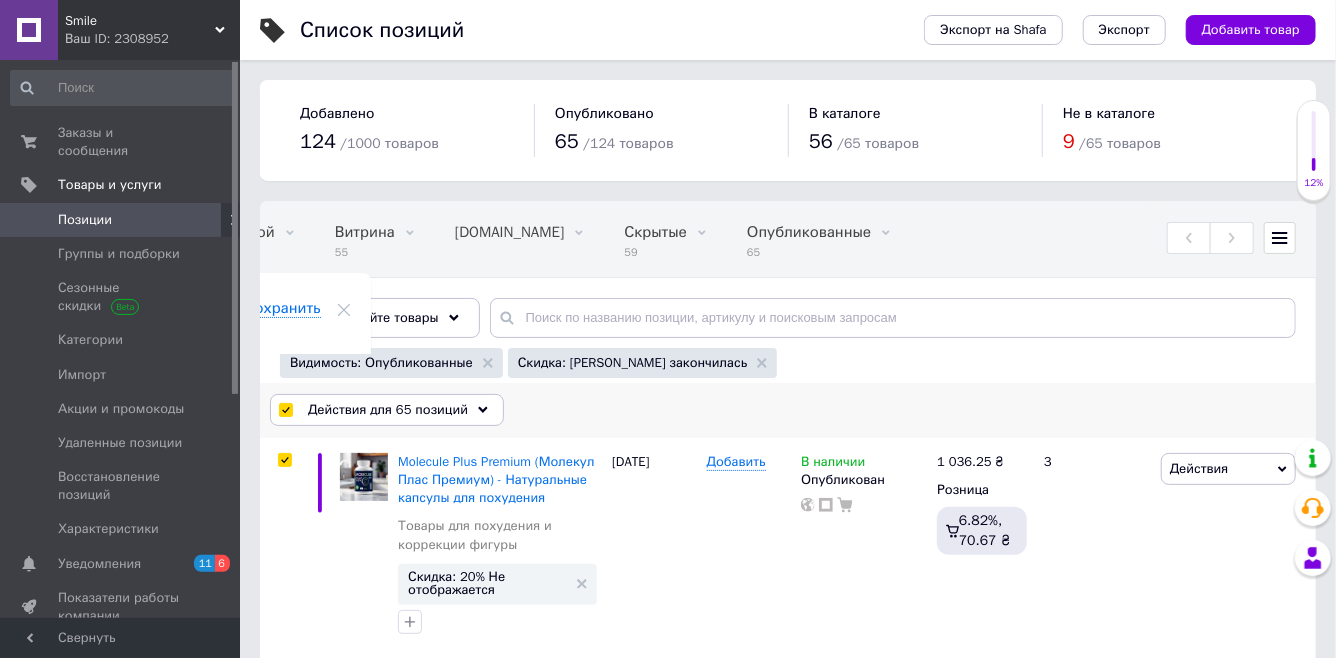 click on "Действия для 65 позиций" at bounding box center [387, 410] 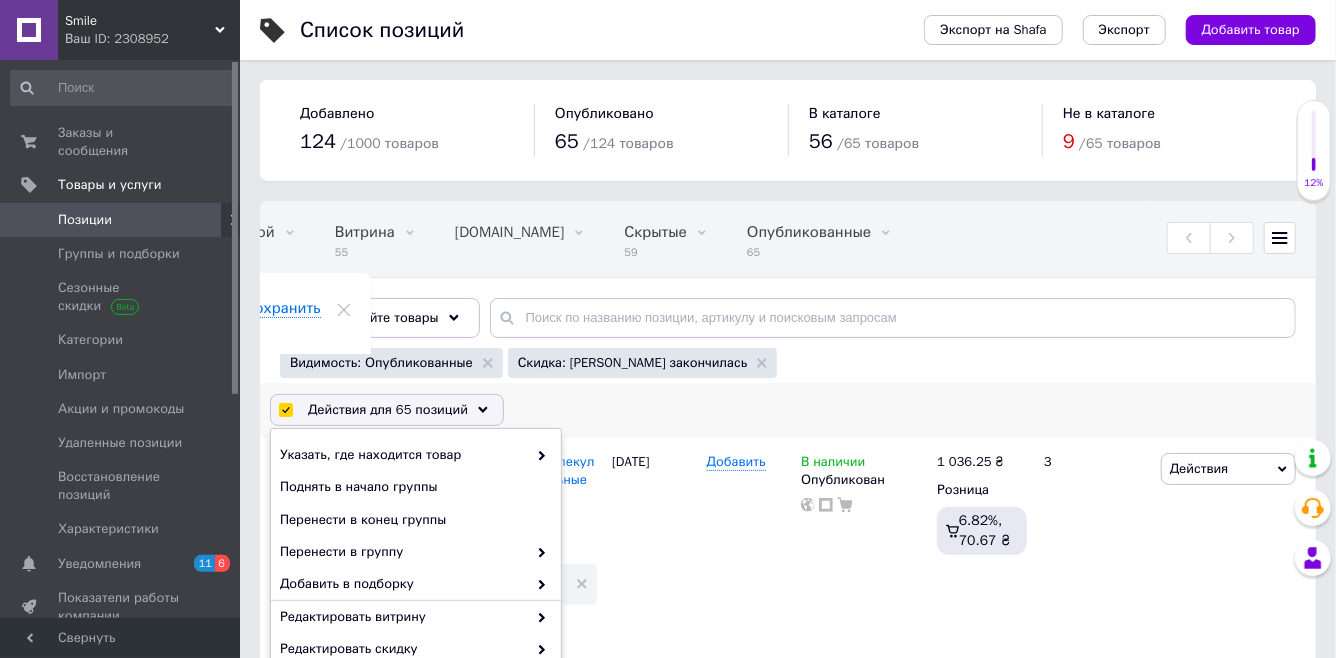 scroll, scrollTop: 178, scrollLeft: 0, axis: vertical 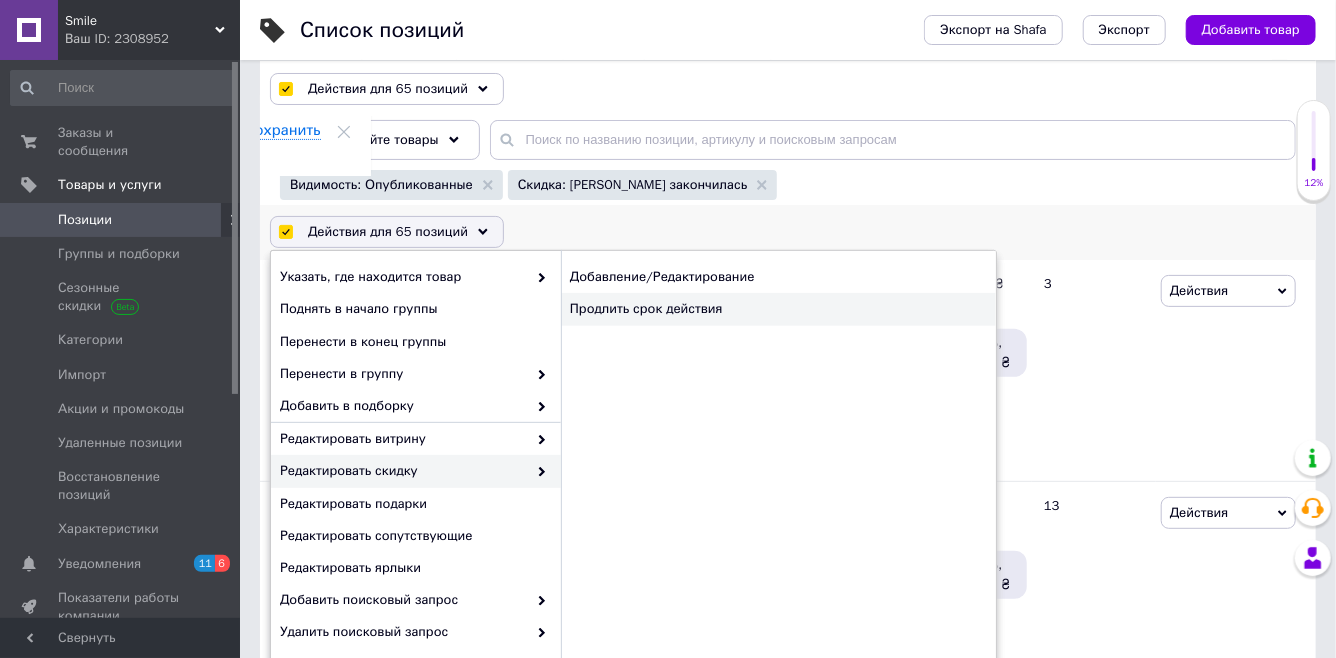 click on "Продлить срок действия" at bounding box center [778, 309] 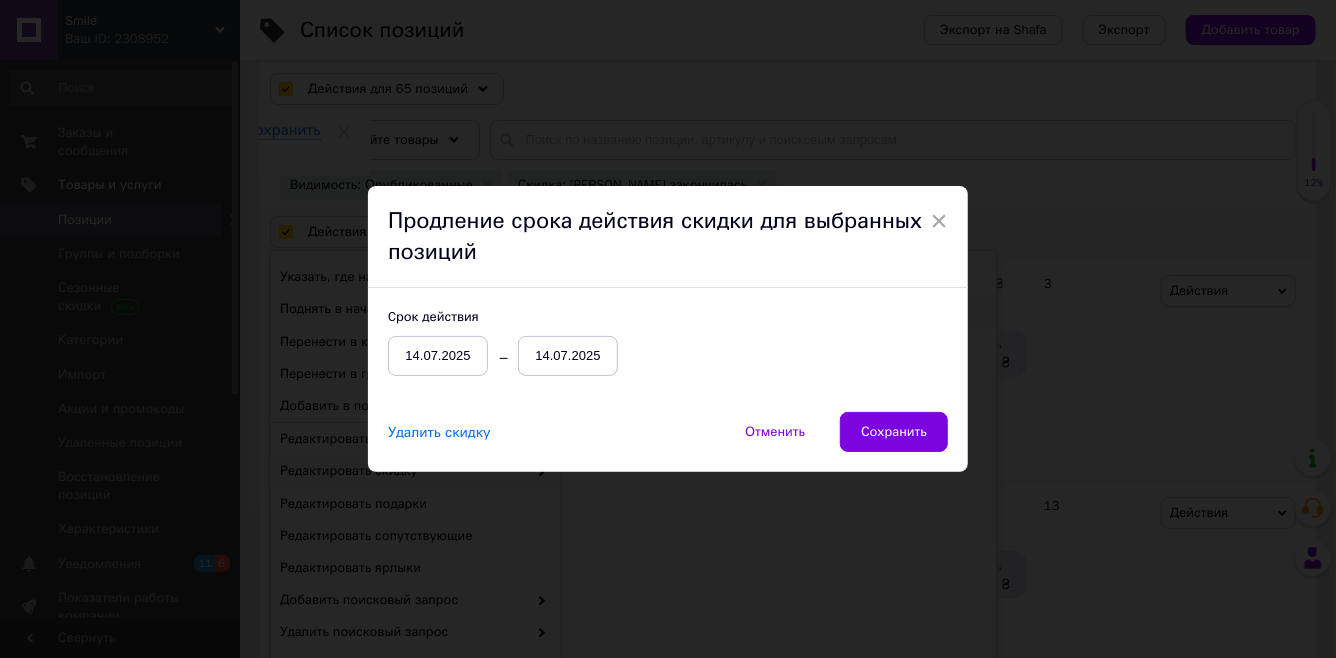 scroll, scrollTop: 0, scrollLeft: 174, axis: horizontal 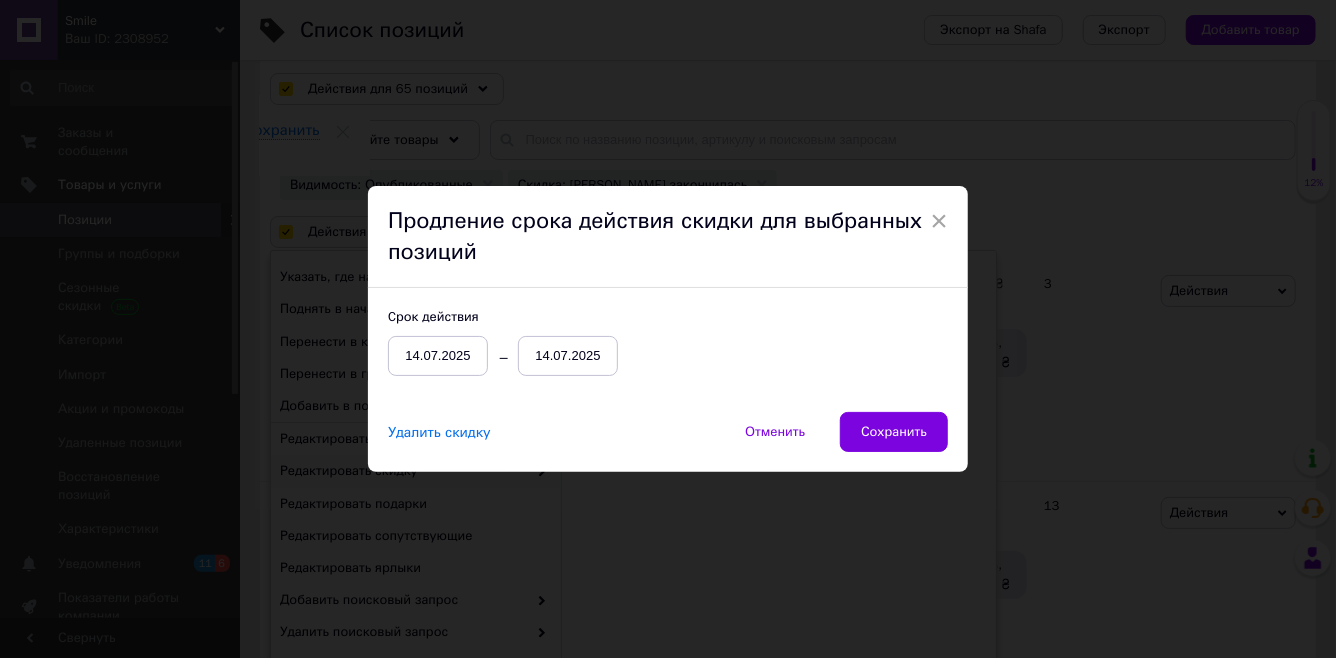click on "14.07.2025" at bounding box center [568, 356] 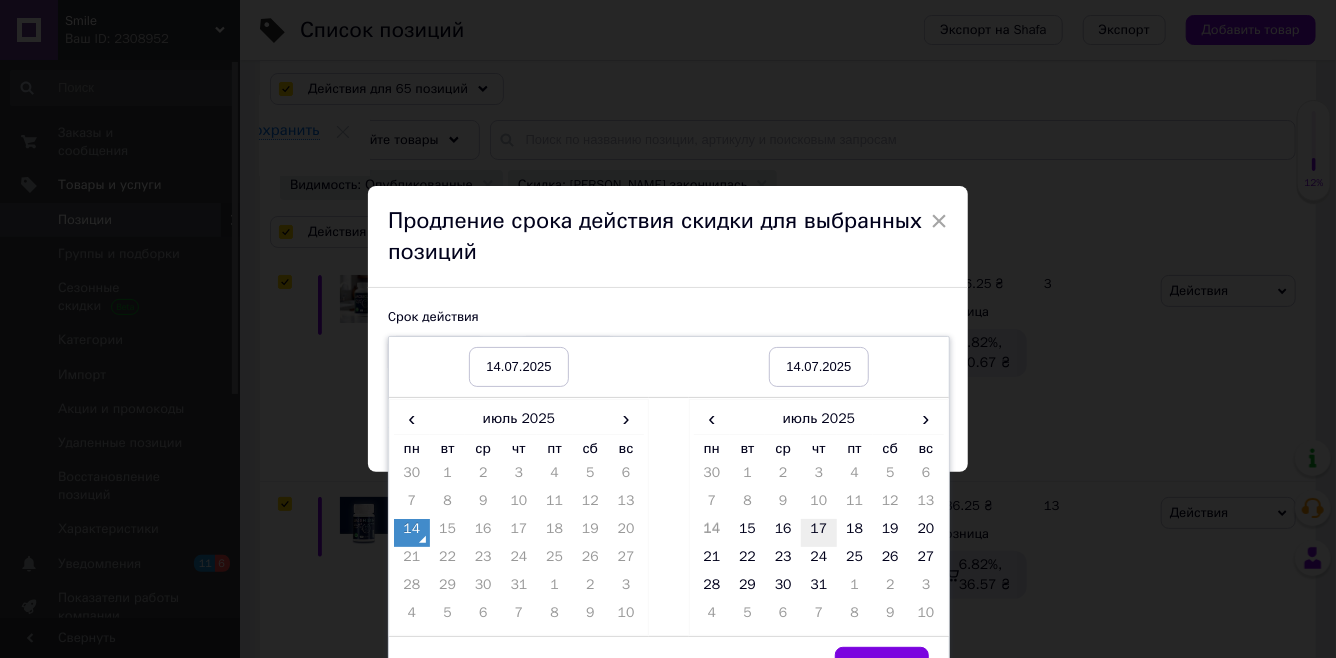 click on "17" at bounding box center [819, 533] 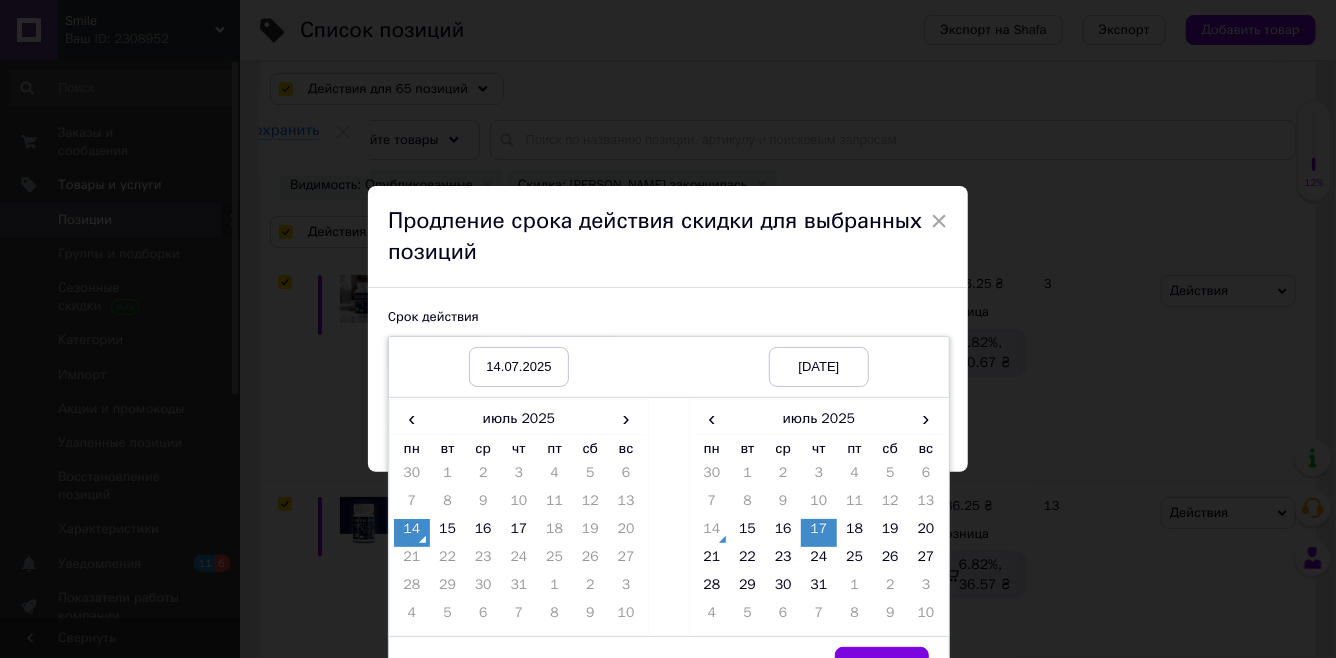 scroll, scrollTop: 37, scrollLeft: 0, axis: vertical 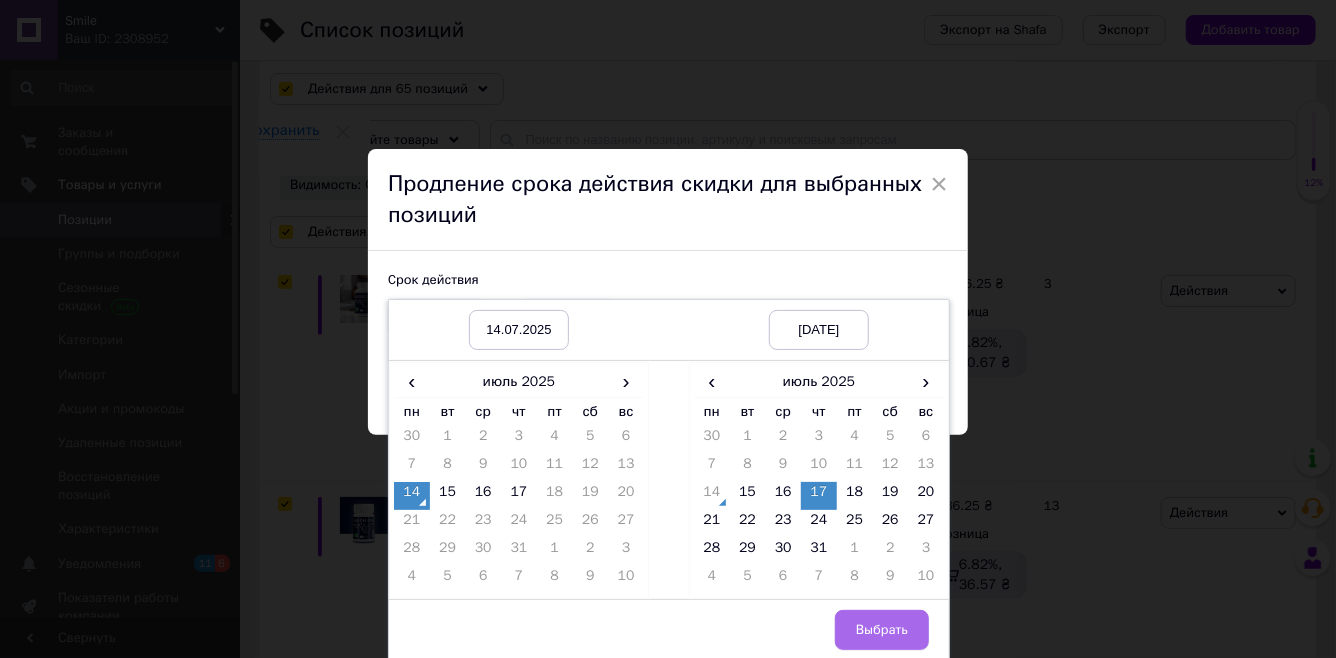 click on "Выбрать" at bounding box center [882, 630] 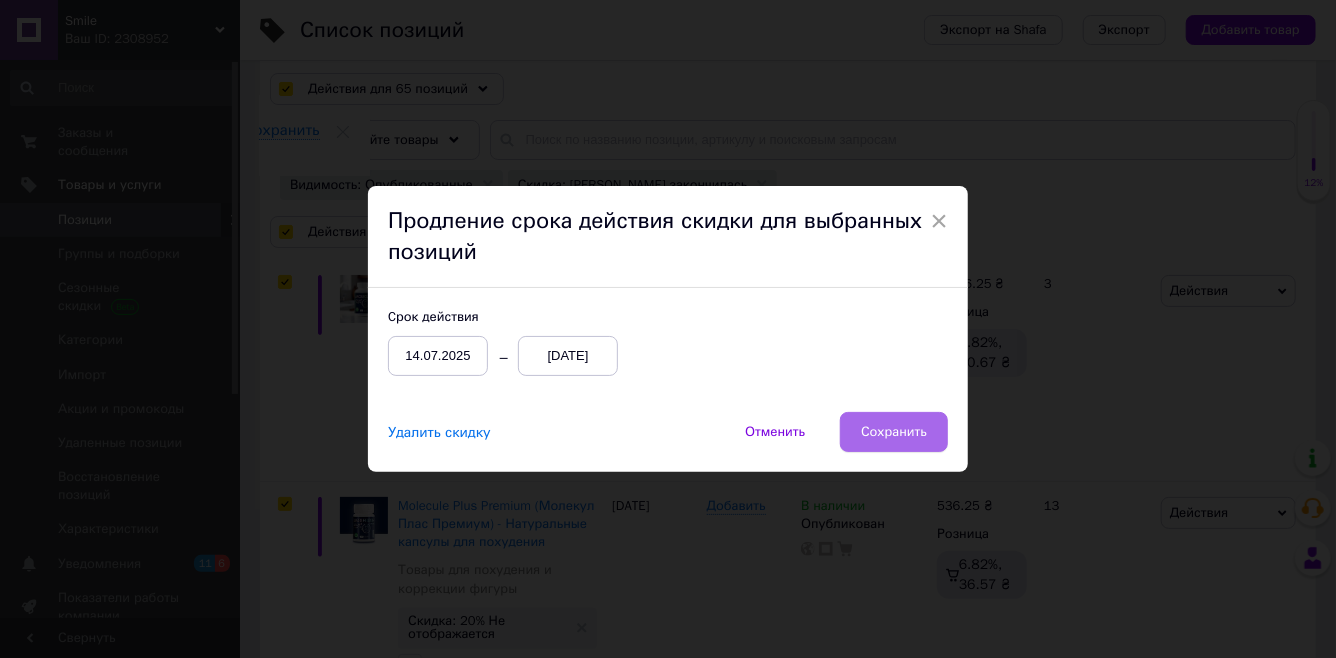 click on "Сохранить" at bounding box center (894, 432) 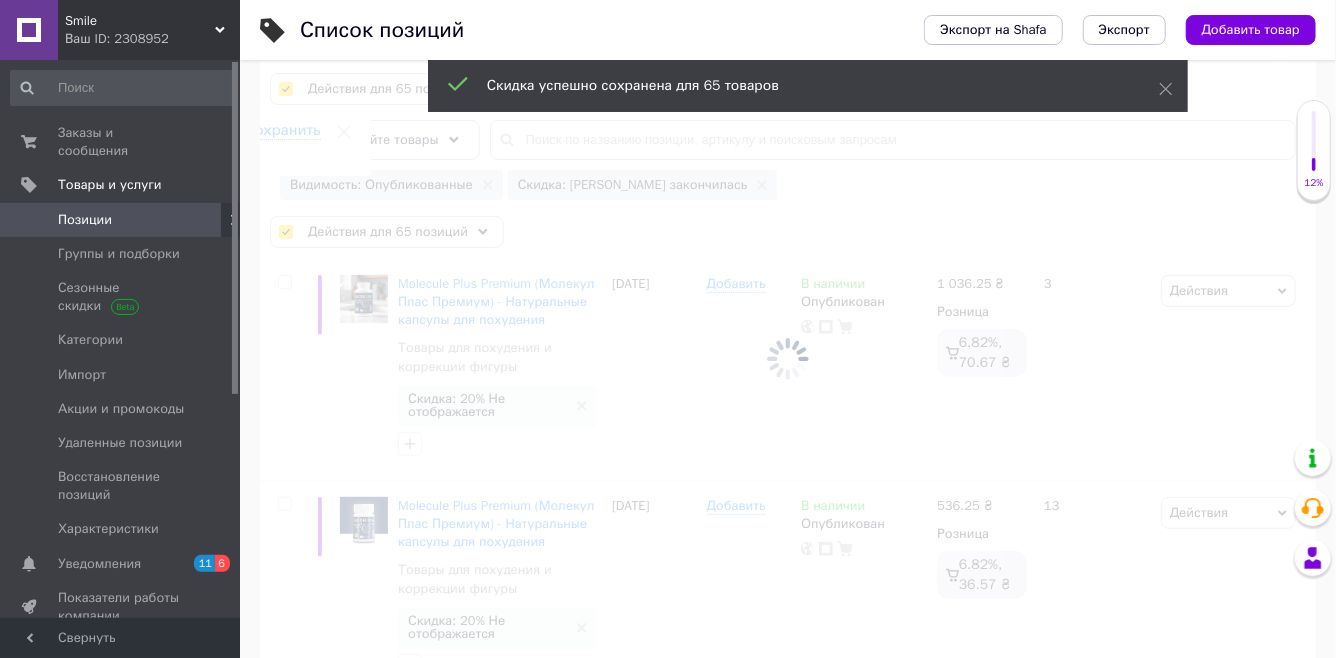 checkbox on "false" 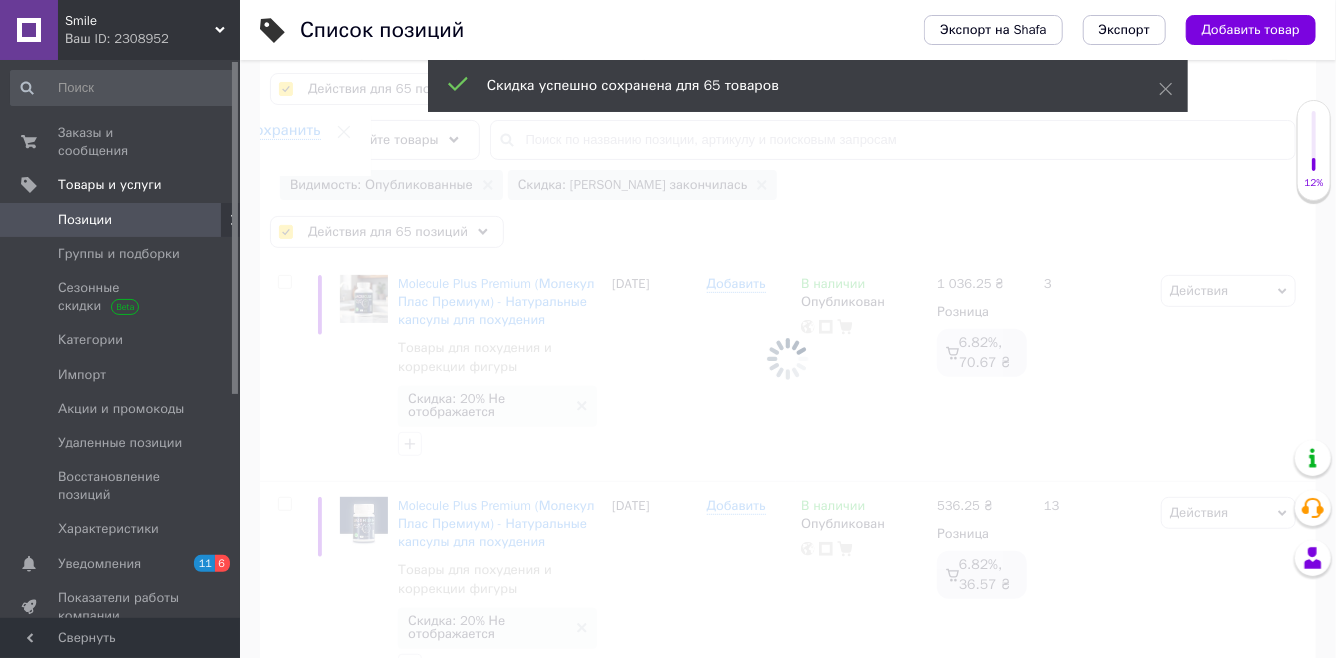 checkbox on "false" 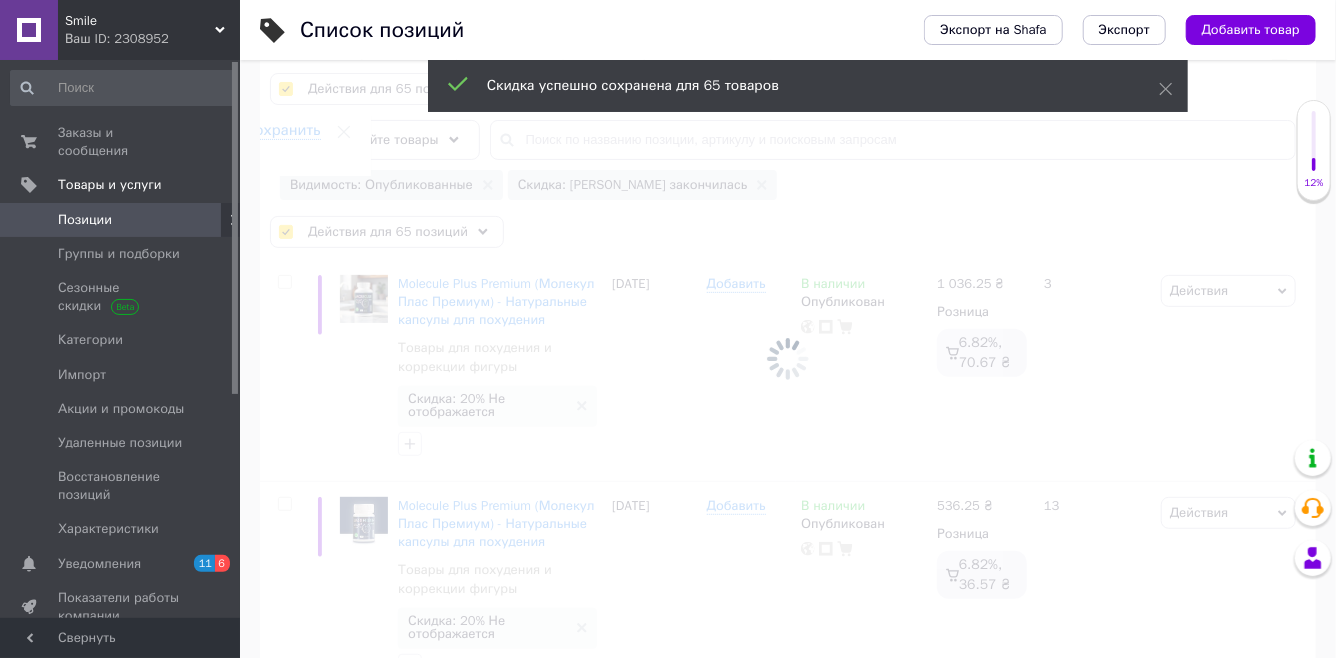 checkbox on "false" 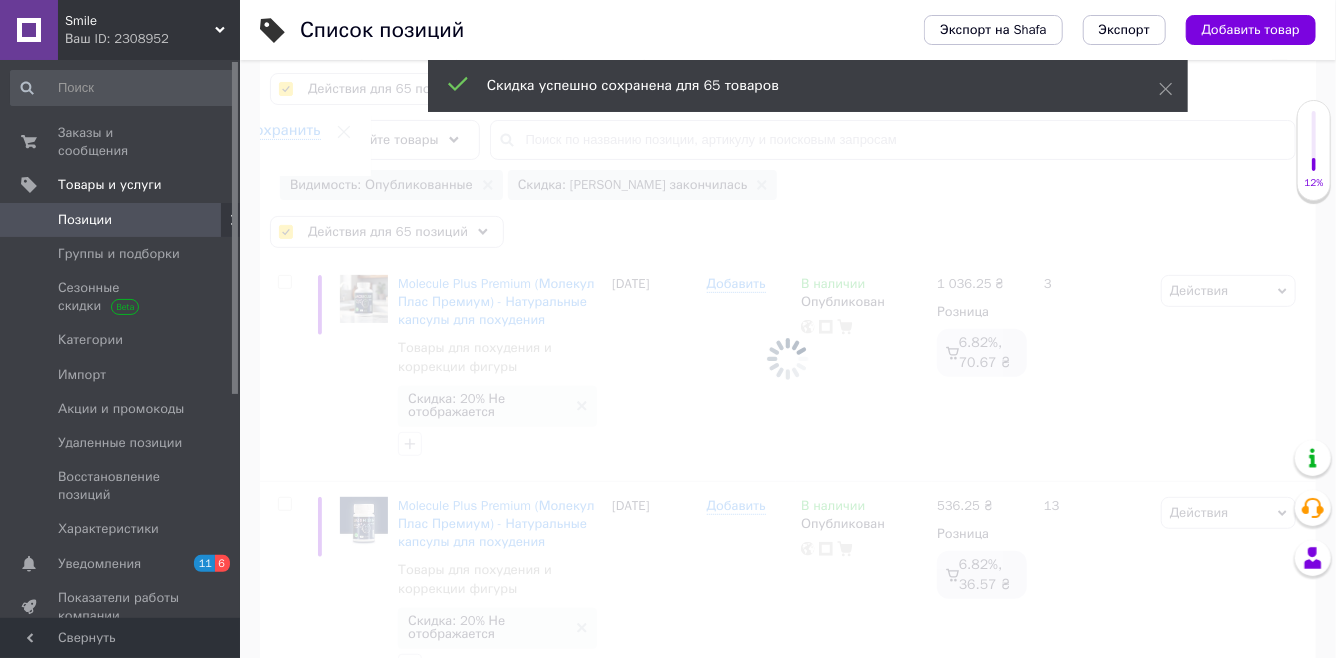checkbox on "false" 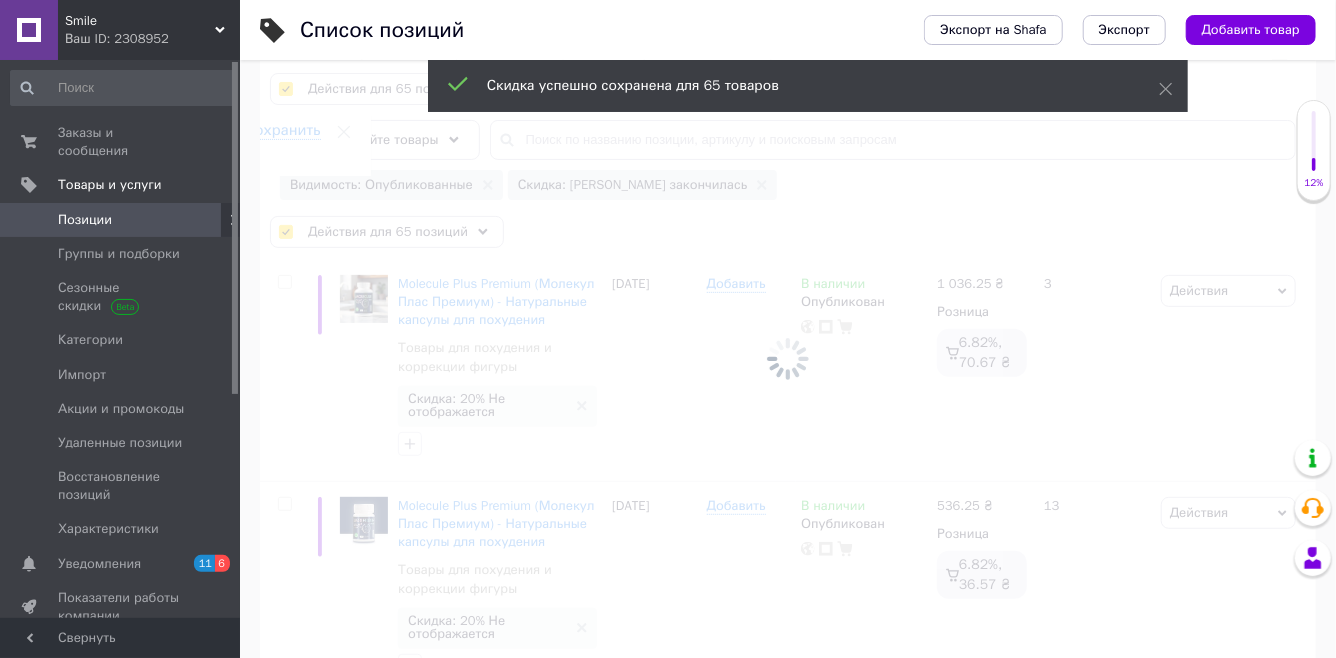 checkbox on "false" 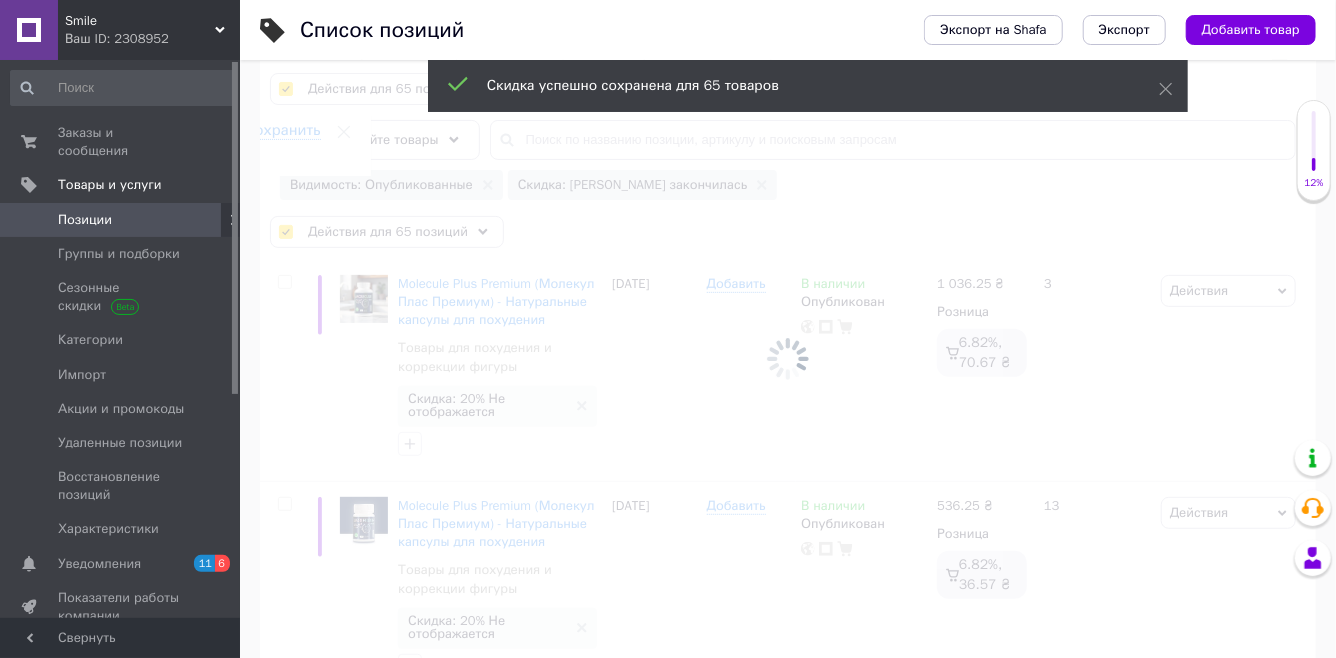 checkbox on "false" 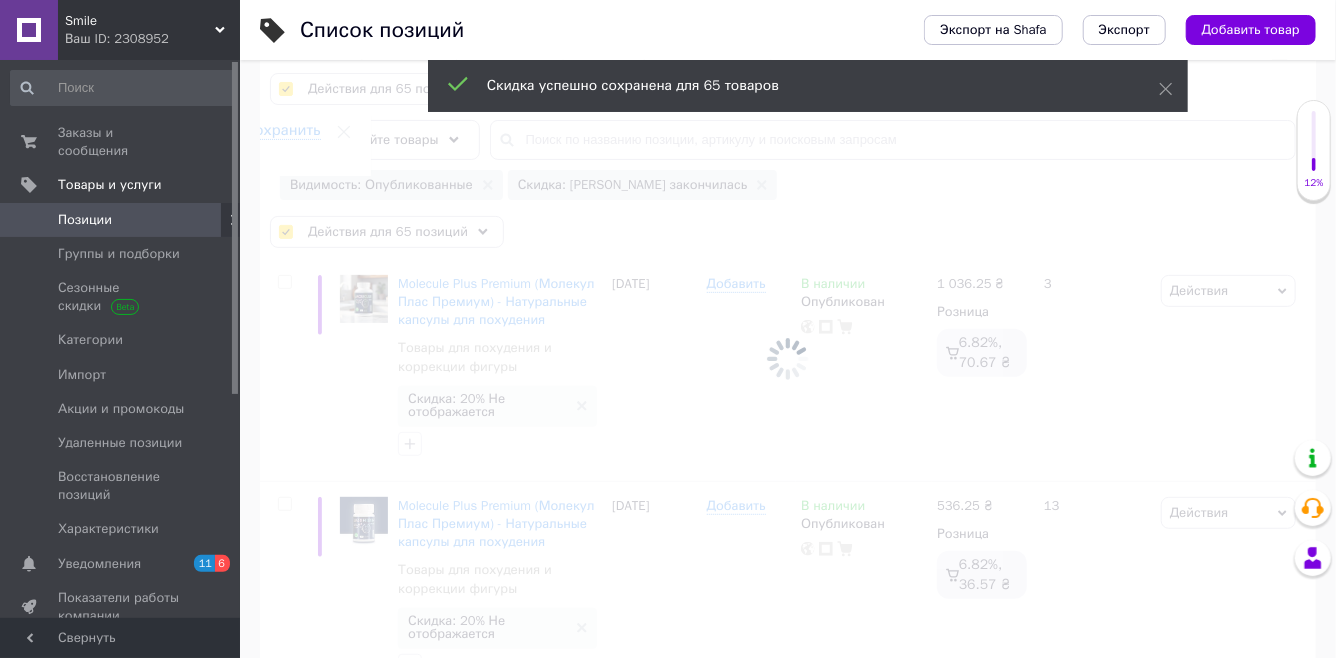 checkbox on "false" 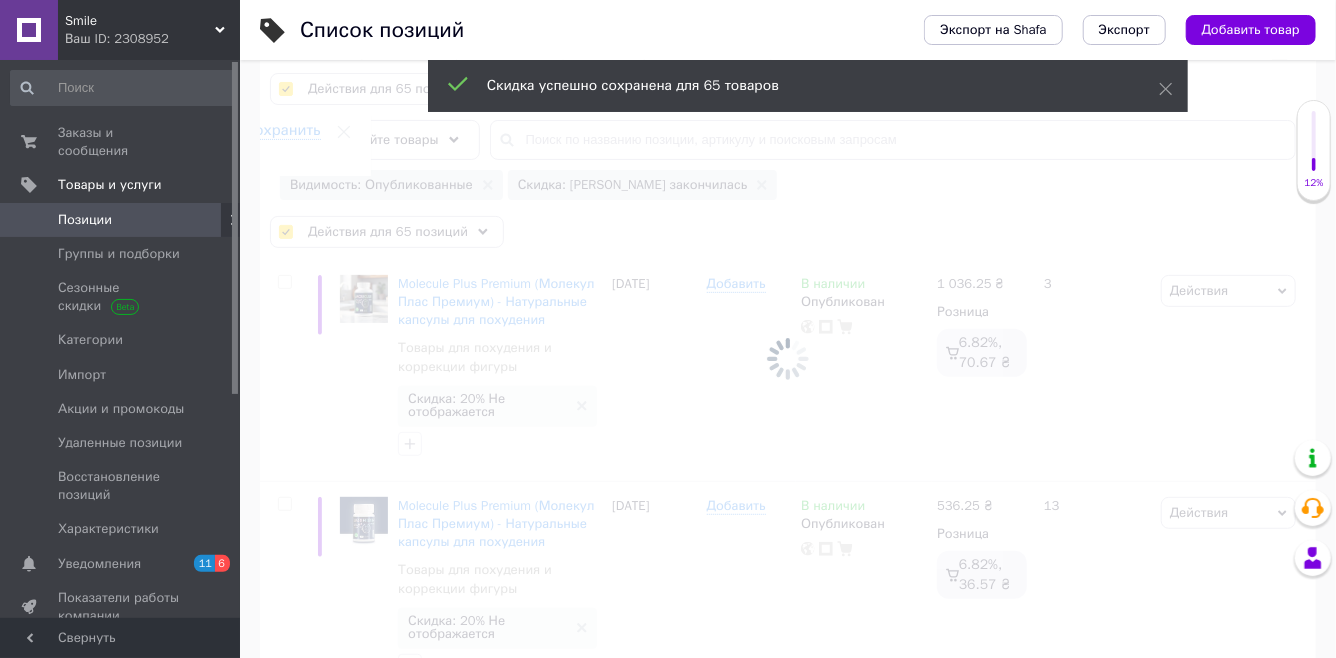 checkbox on "false" 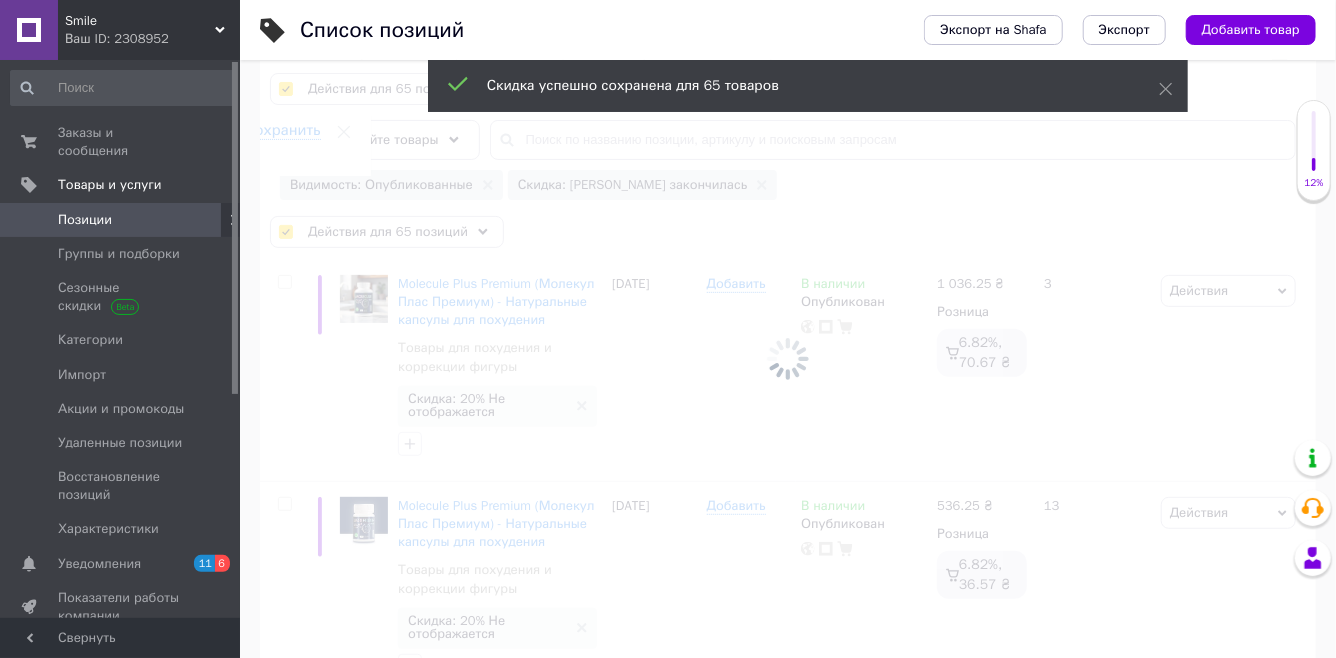 checkbox on "false" 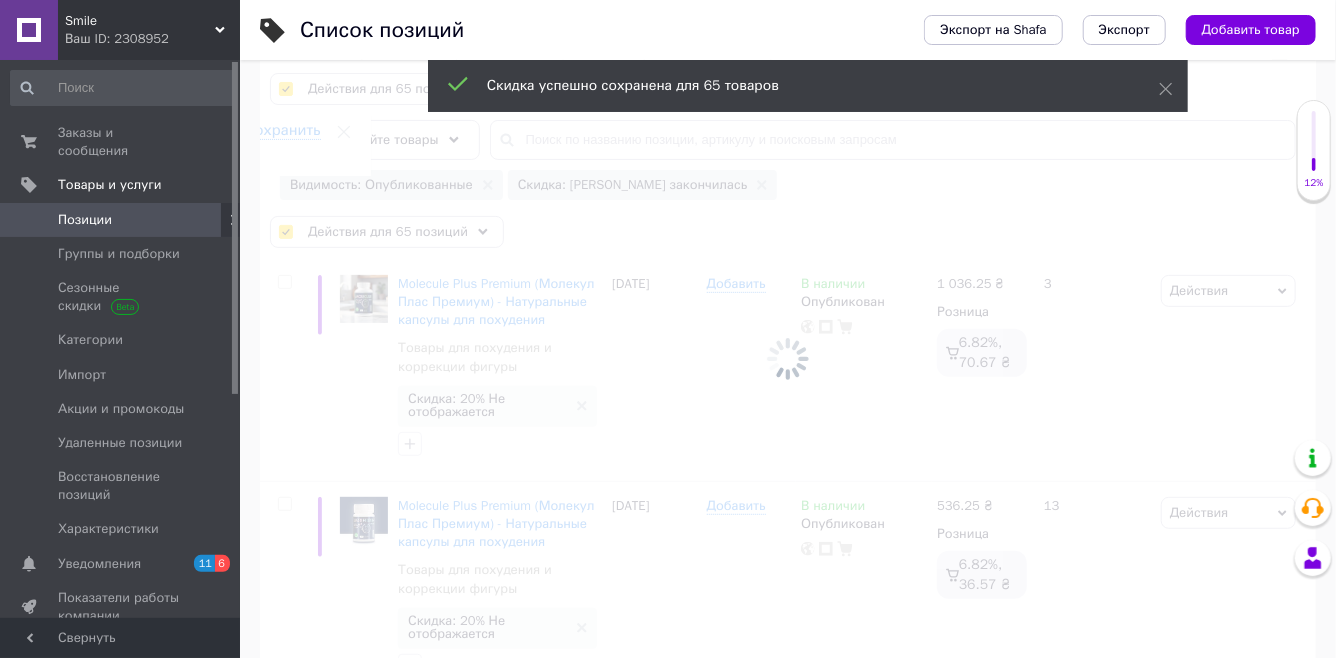 checkbox on "false" 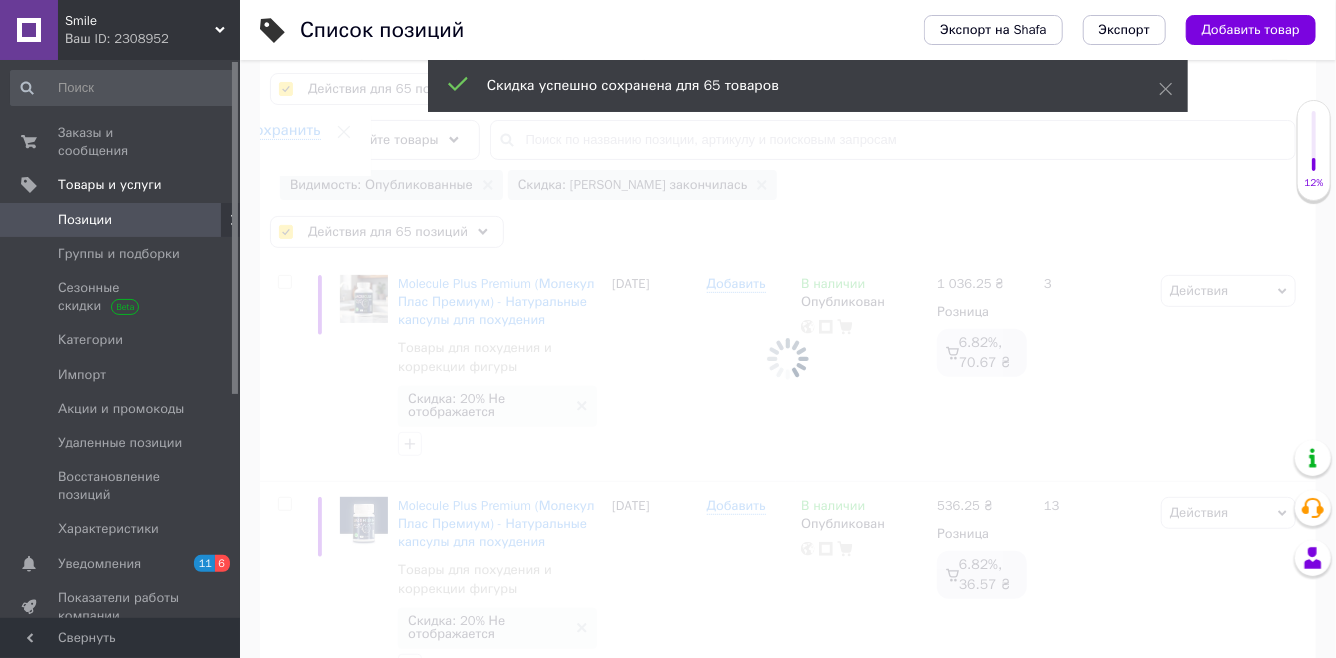 checkbox on "false" 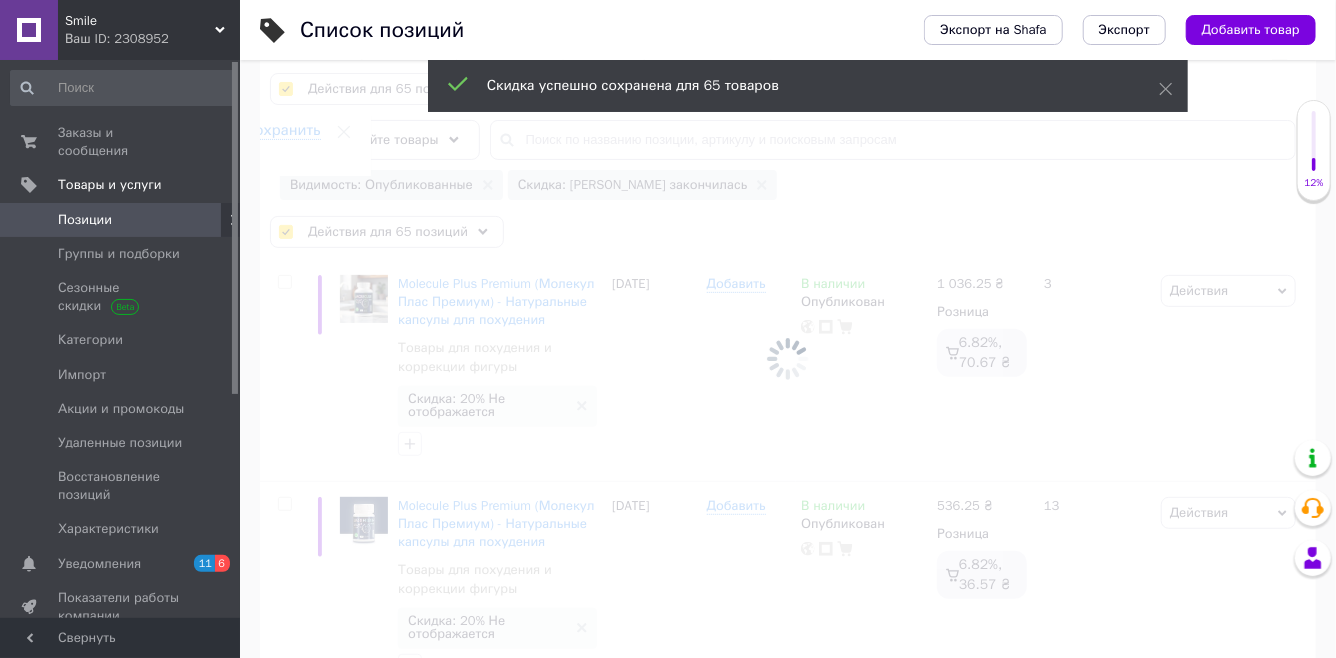 checkbox on "false" 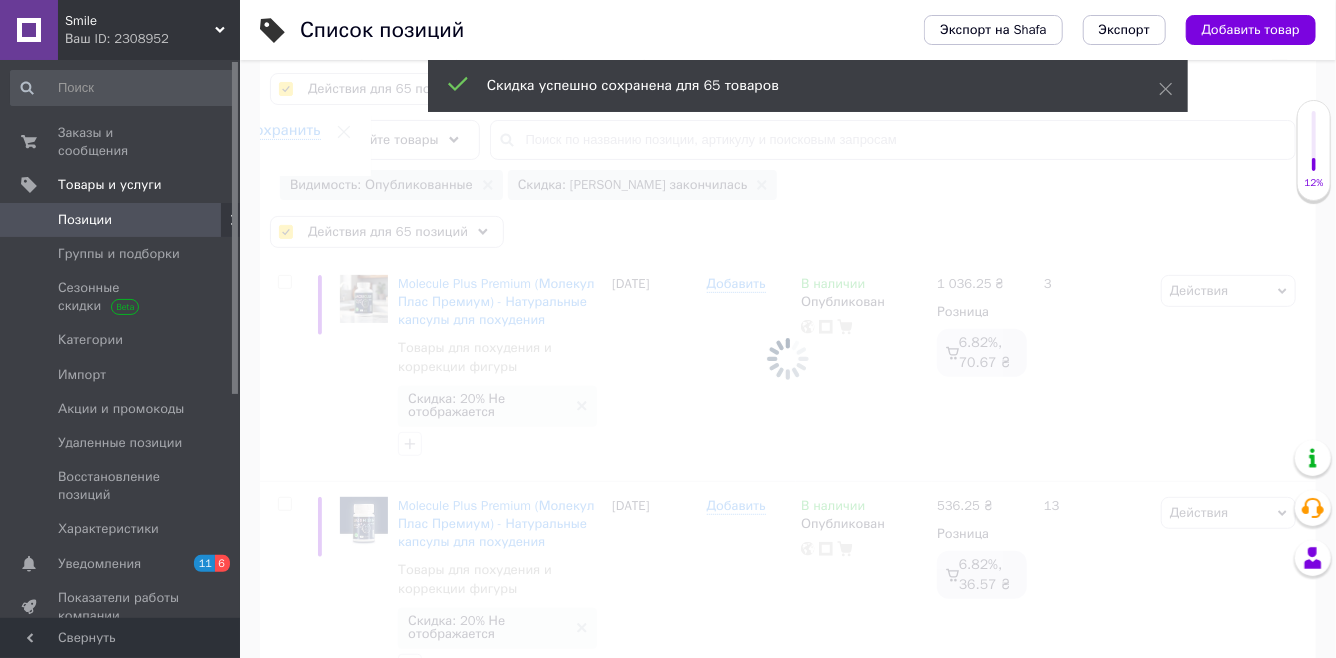 checkbox on "false" 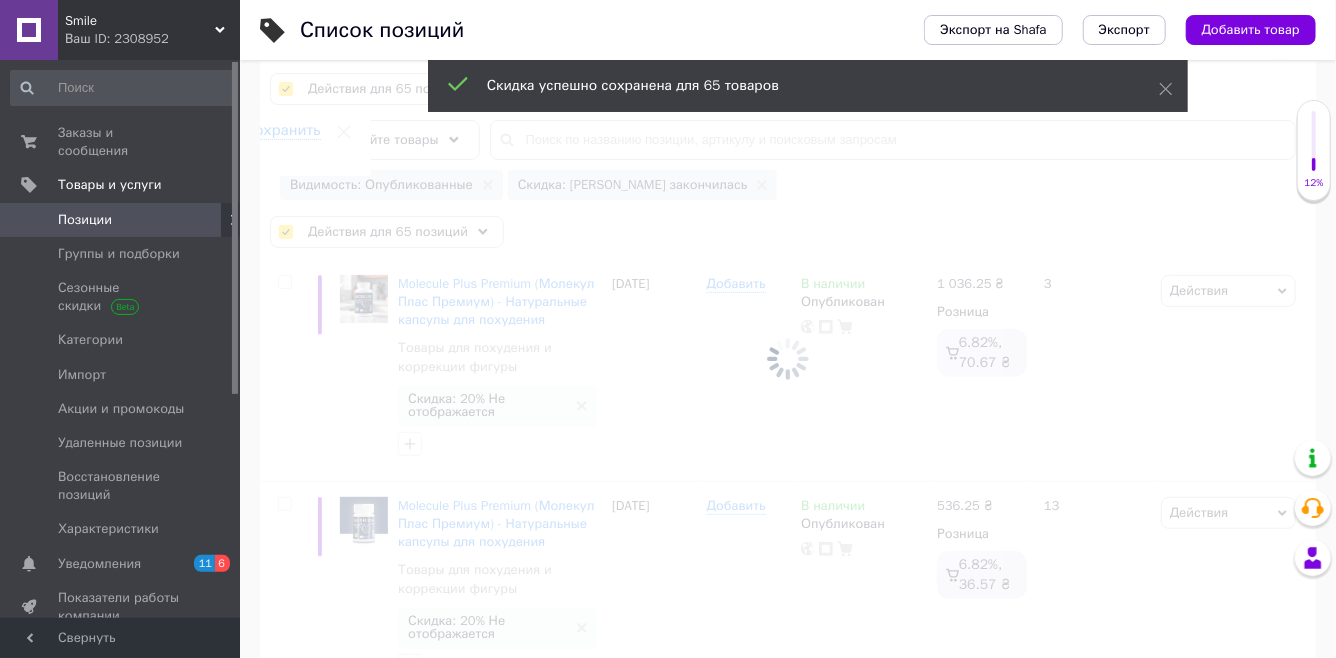 checkbox on "false" 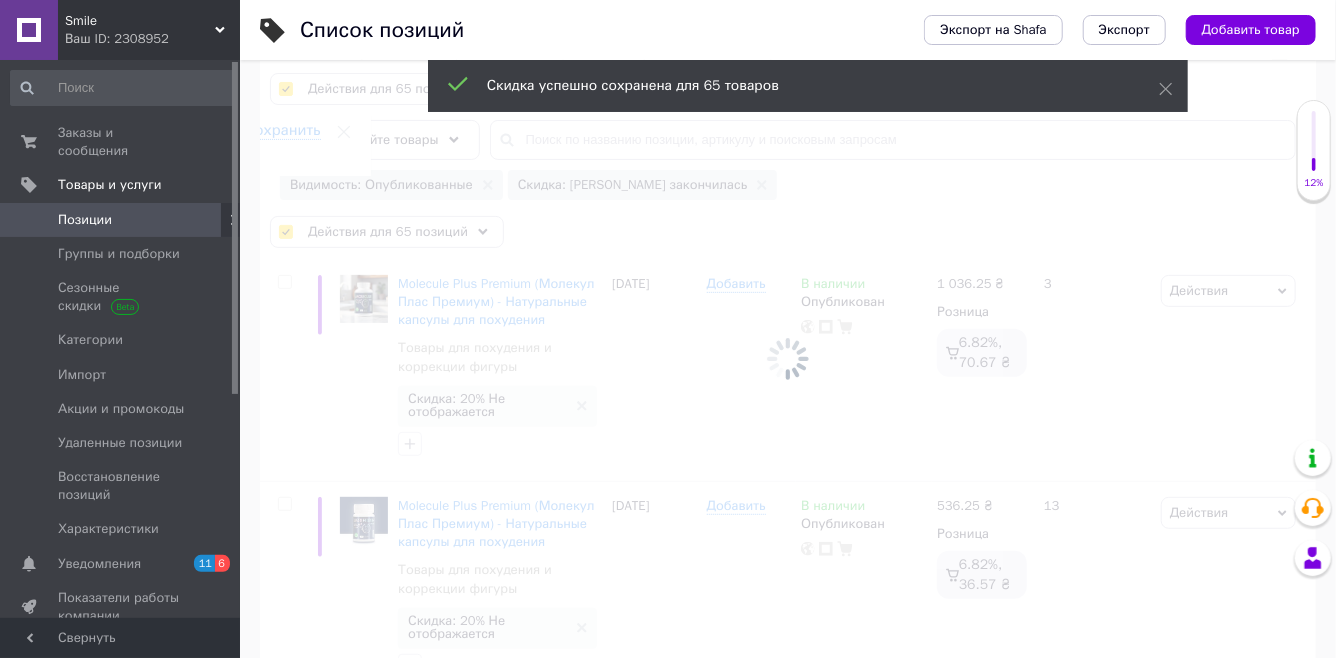 checkbox on "false" 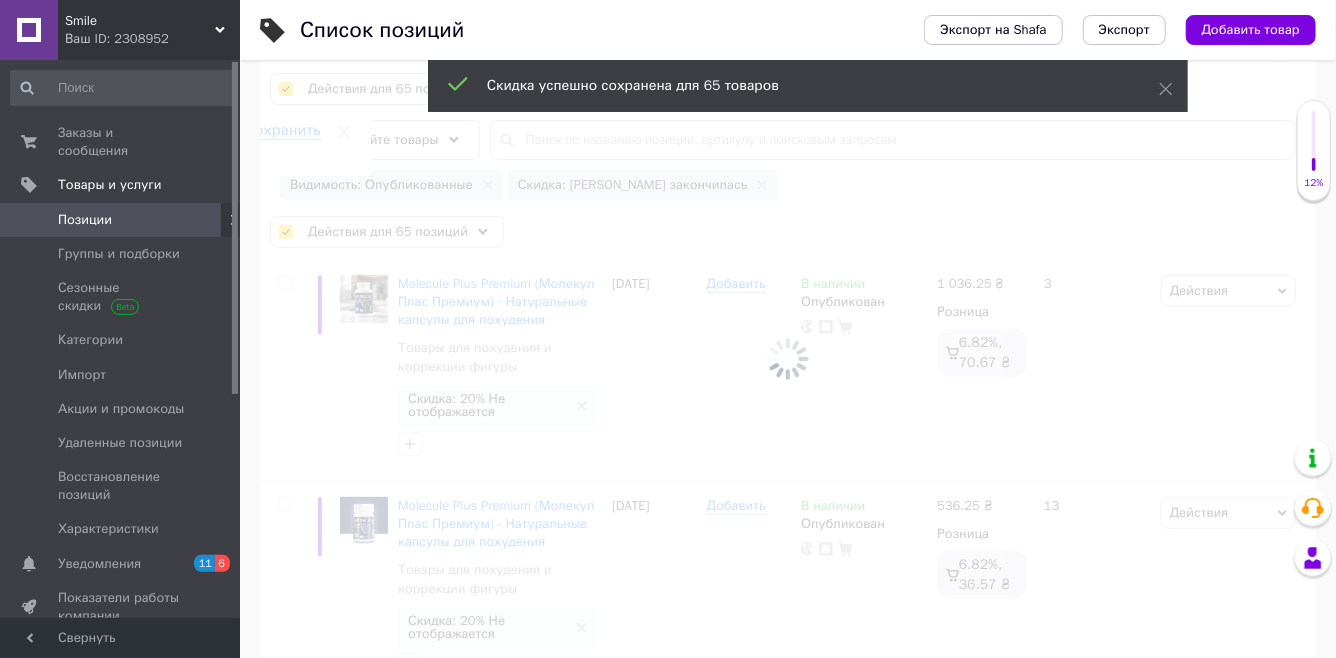 checkbox on "false" 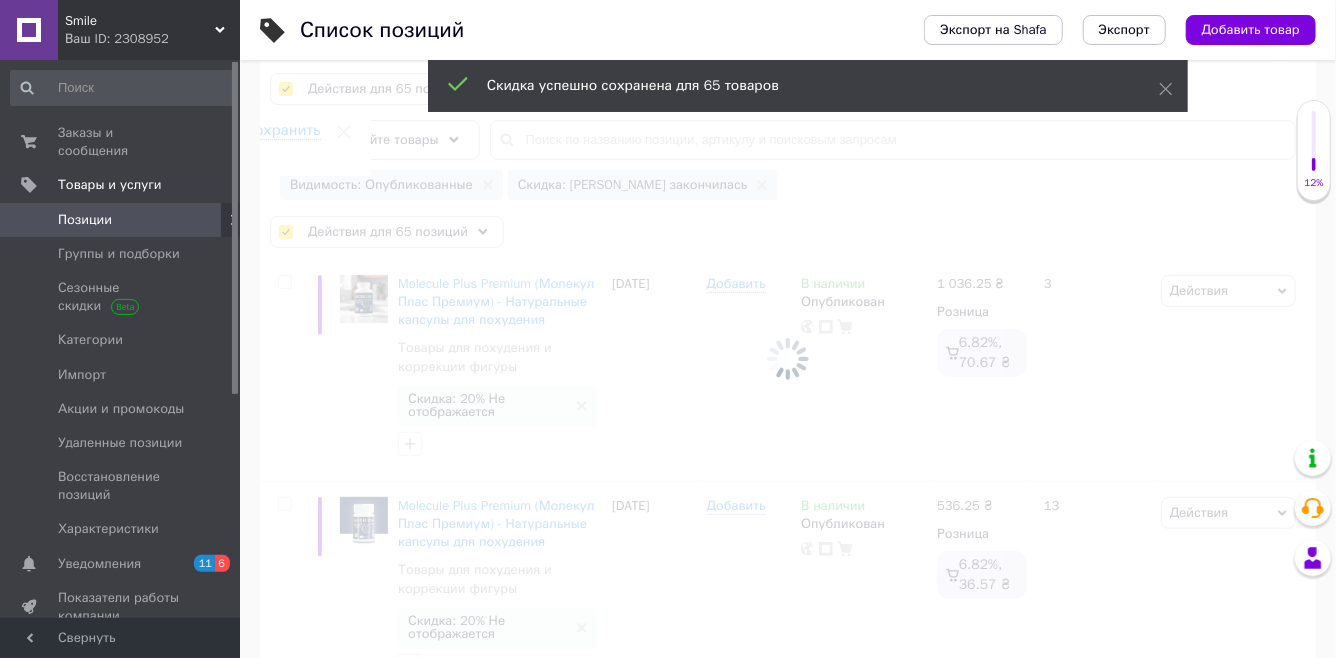 checkbox on "false" 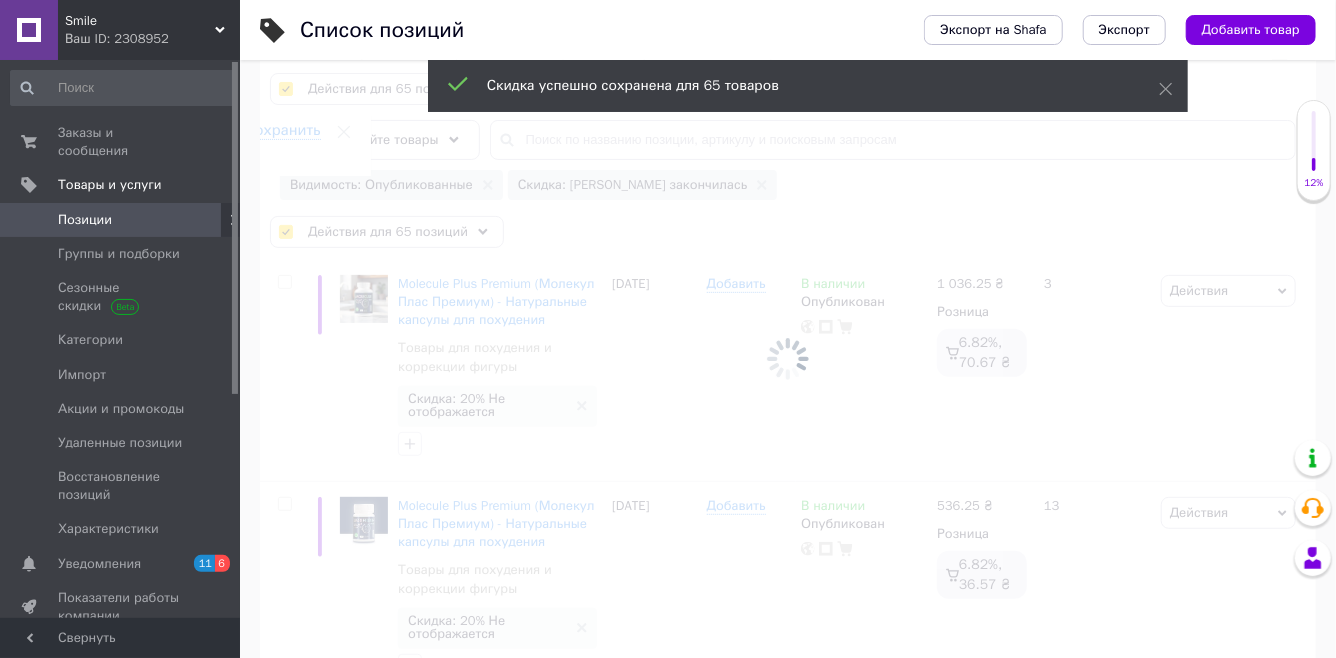 checkbox on "false" 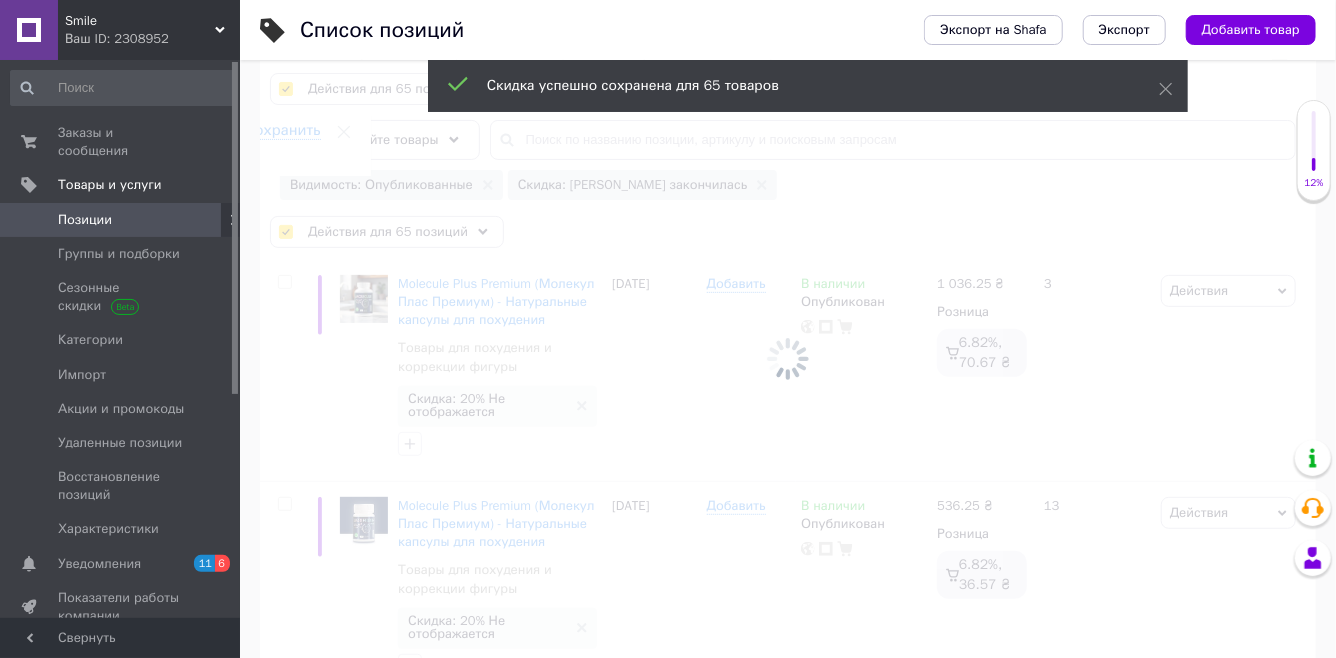 checkbox on "false" 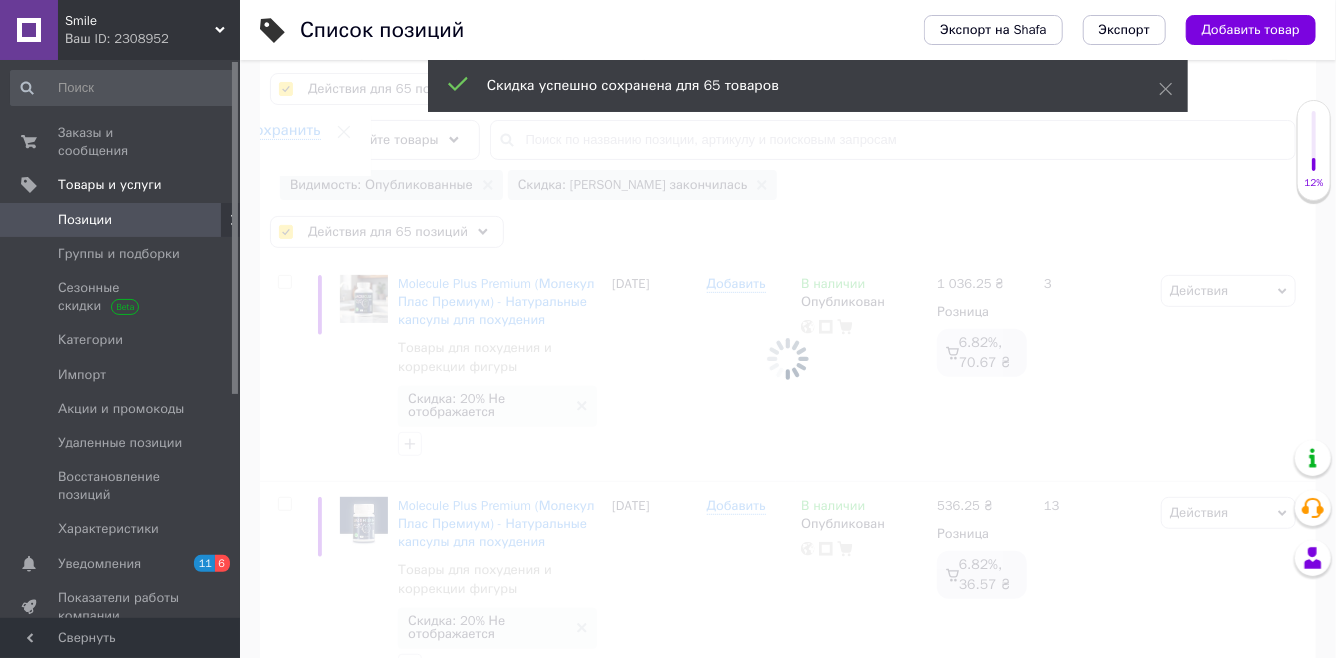 checkbox on "false" 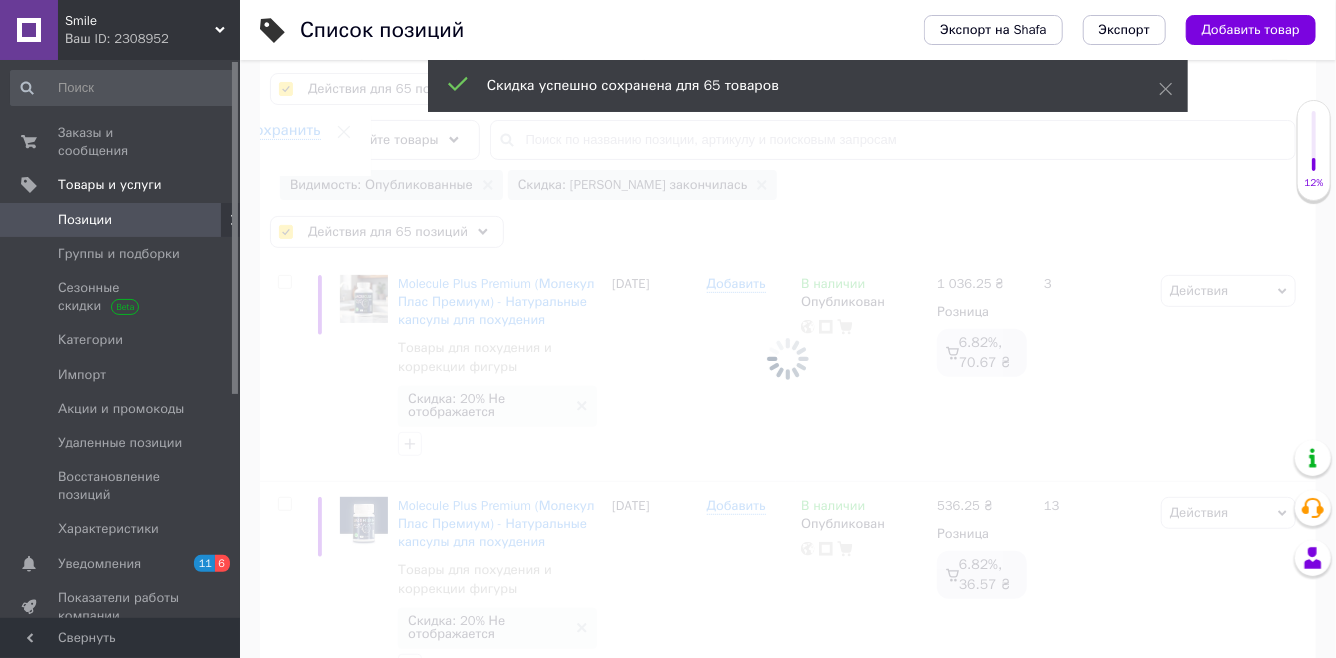 checkbox on "false" 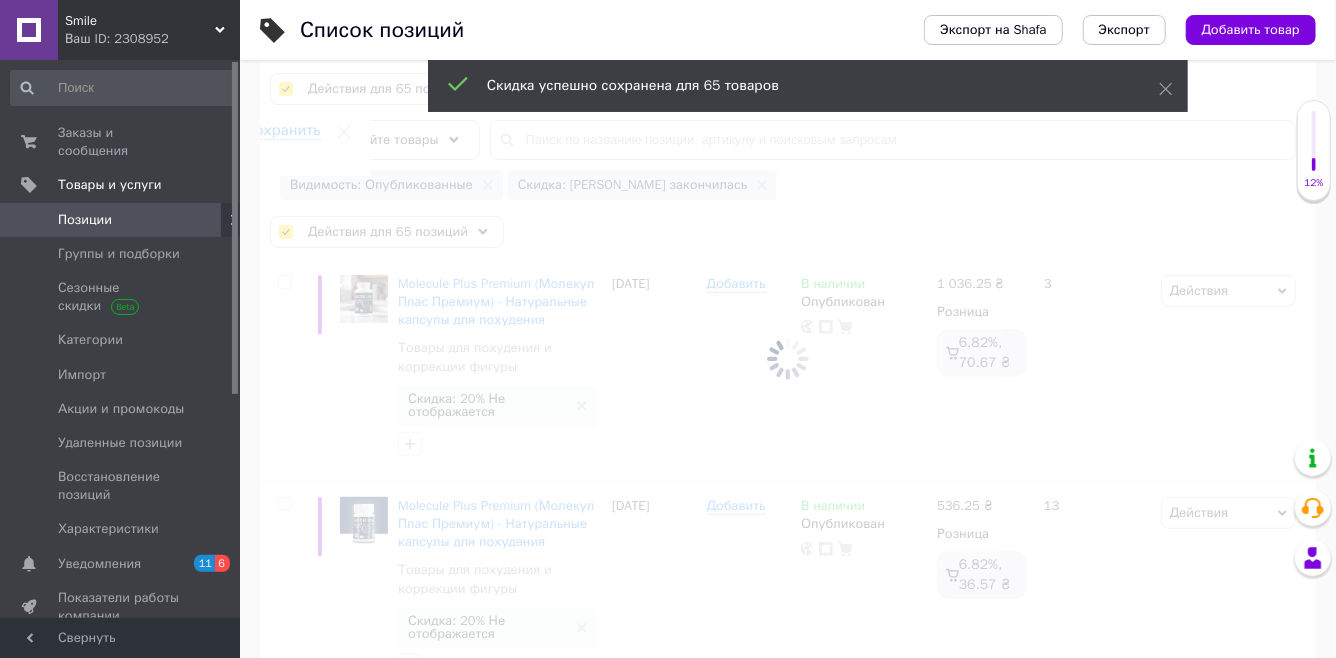 checkbox on "false" 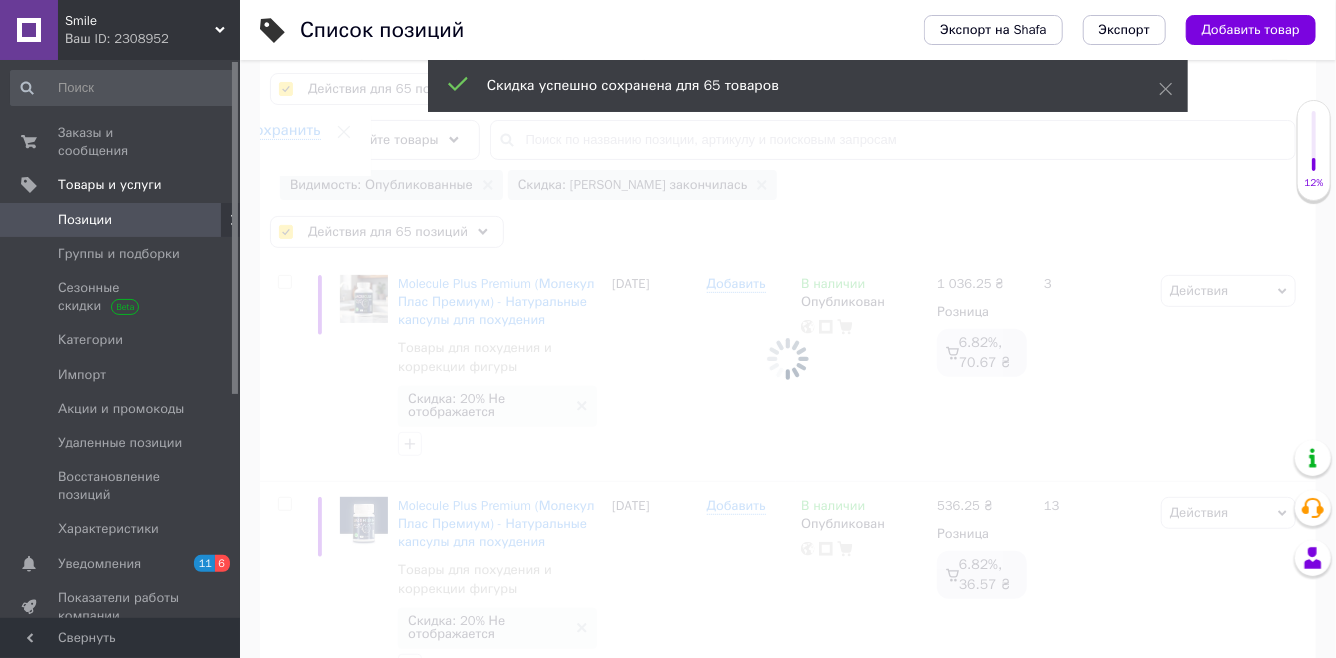 checkbox on "false" 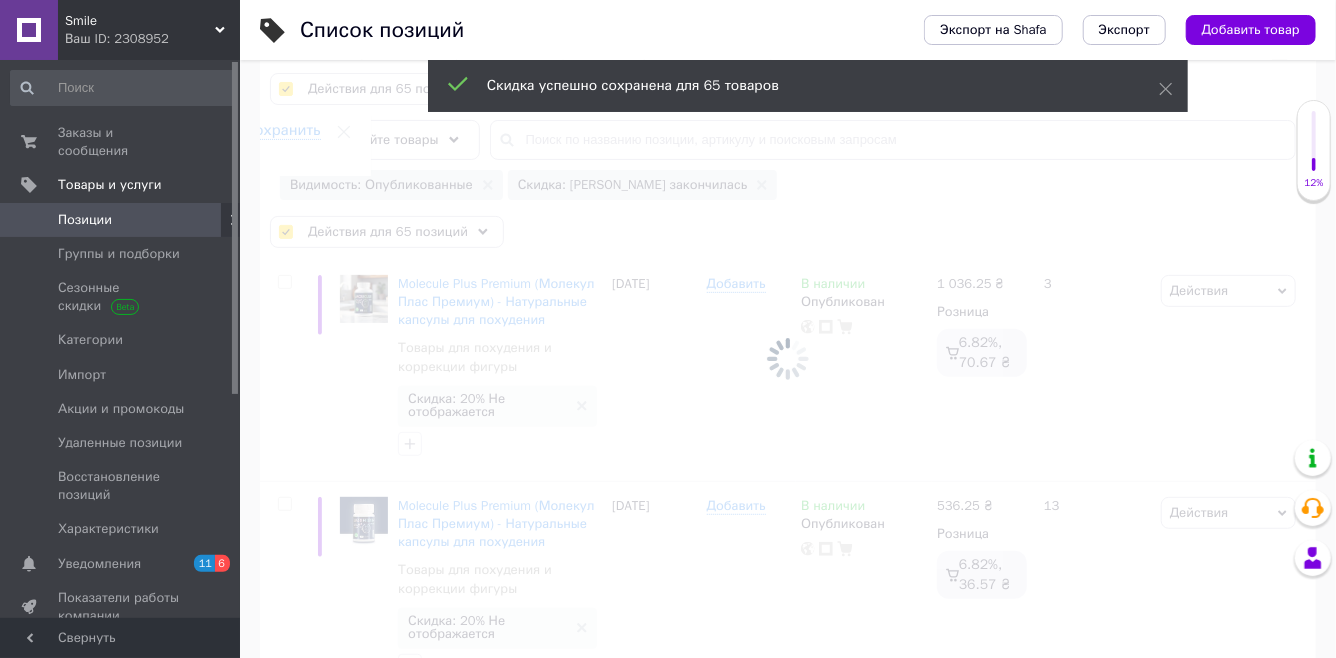 checkbox on "false" 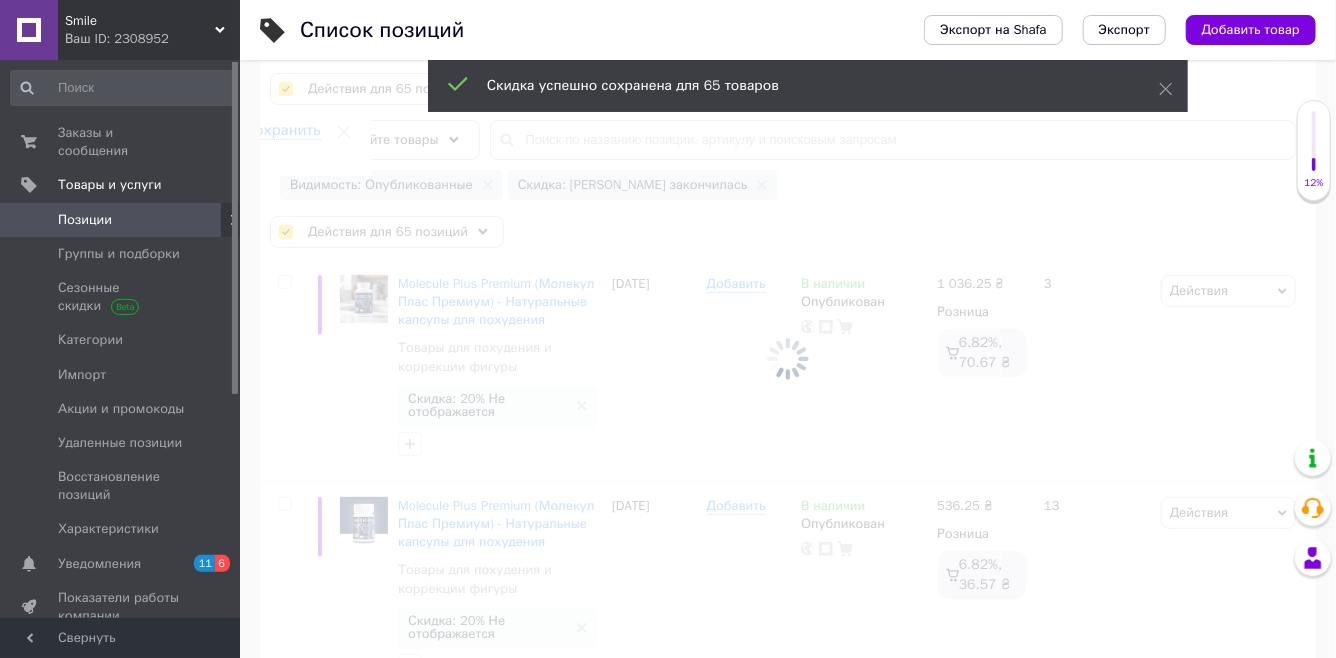 checkbox on "false" 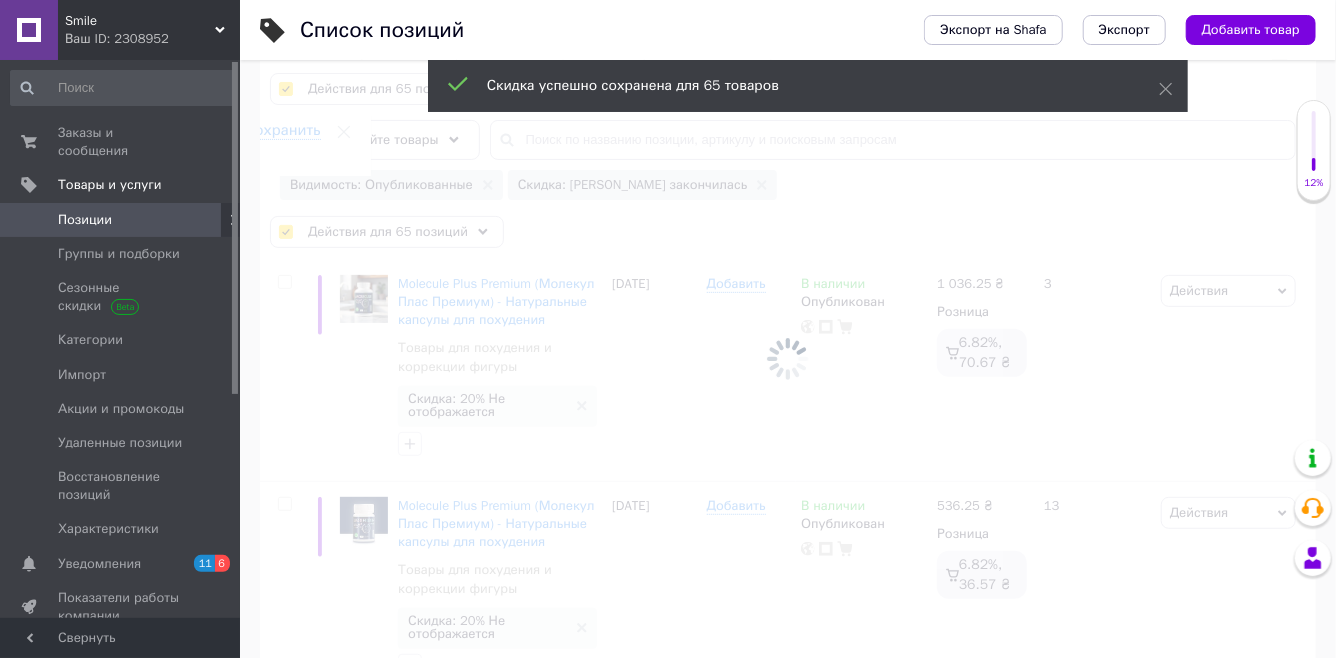 checkbox on "false" 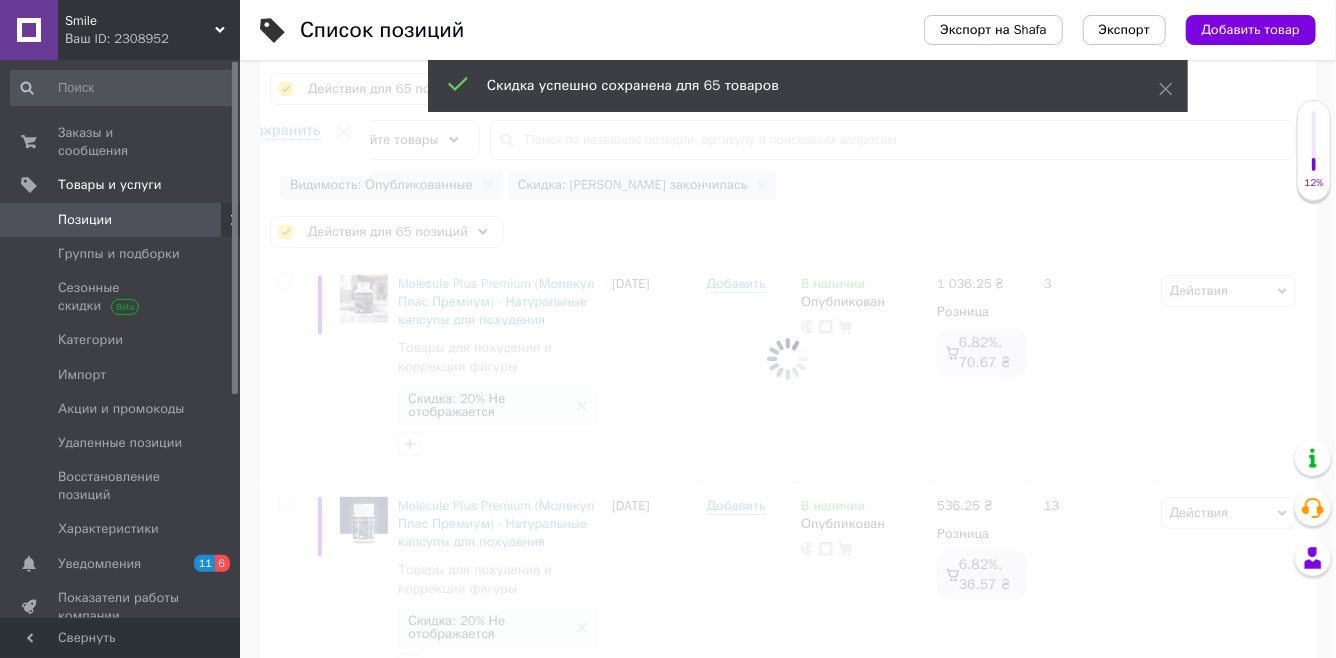 checkbox on "false" 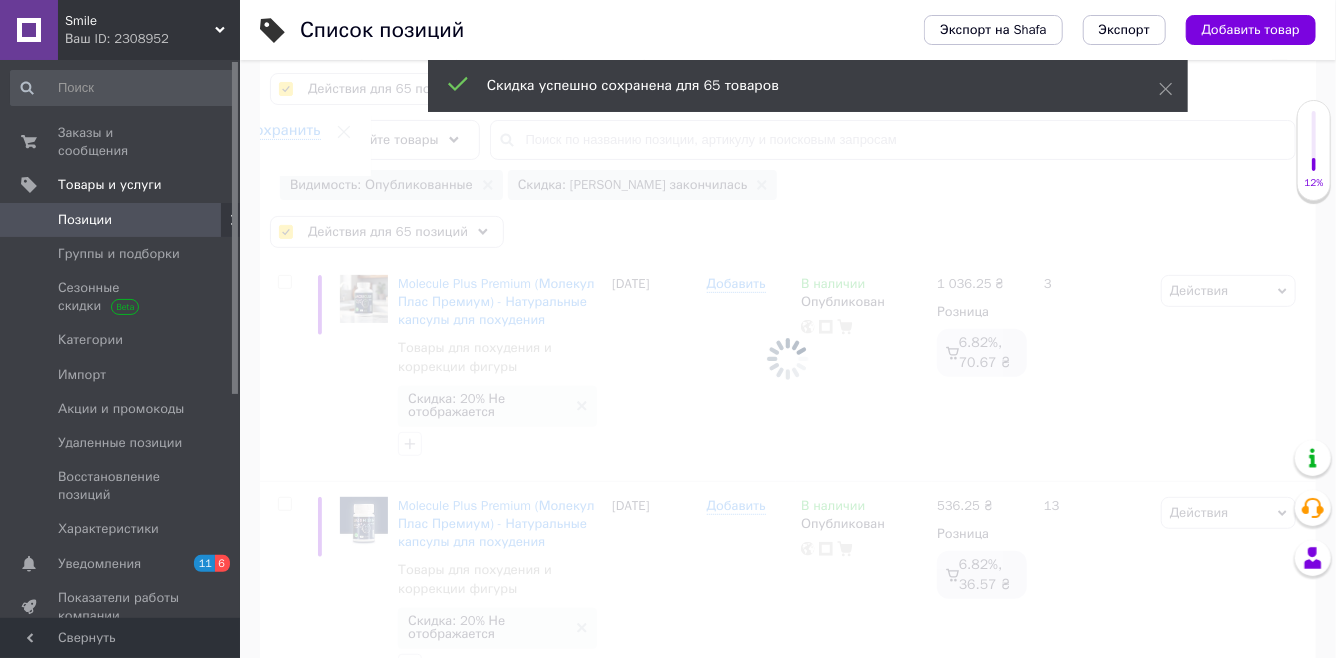 checkbox on "false" 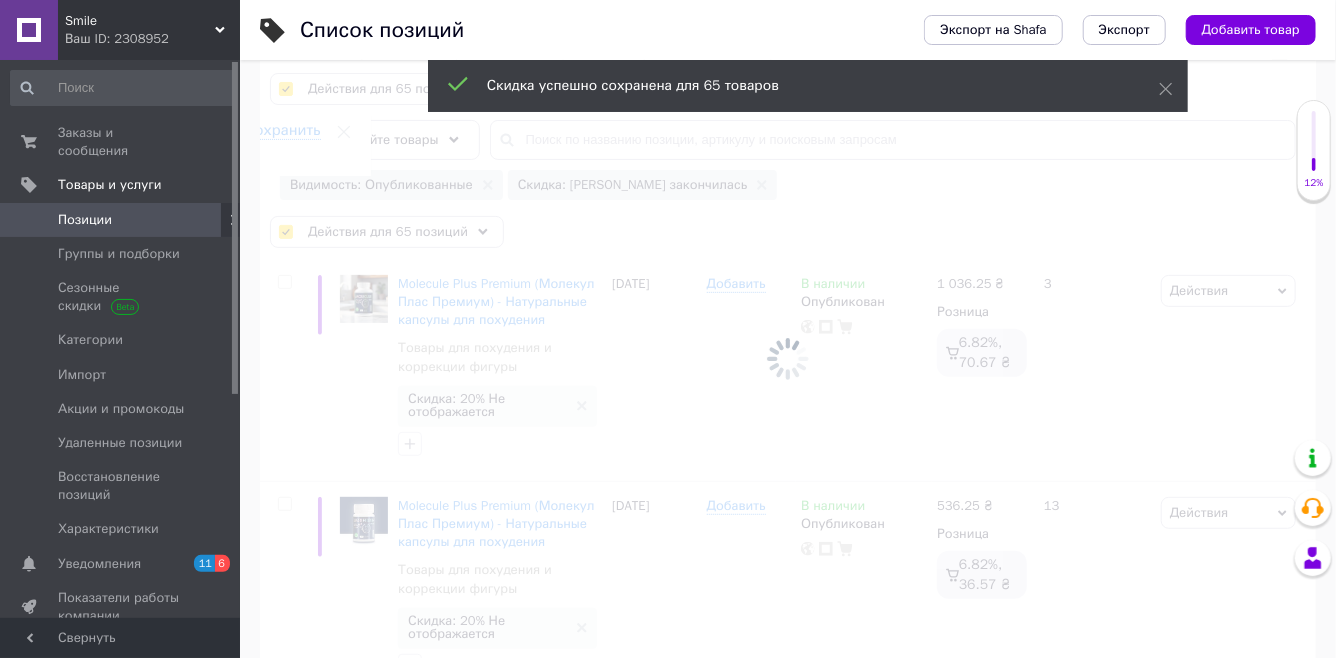 checkbox on "false" 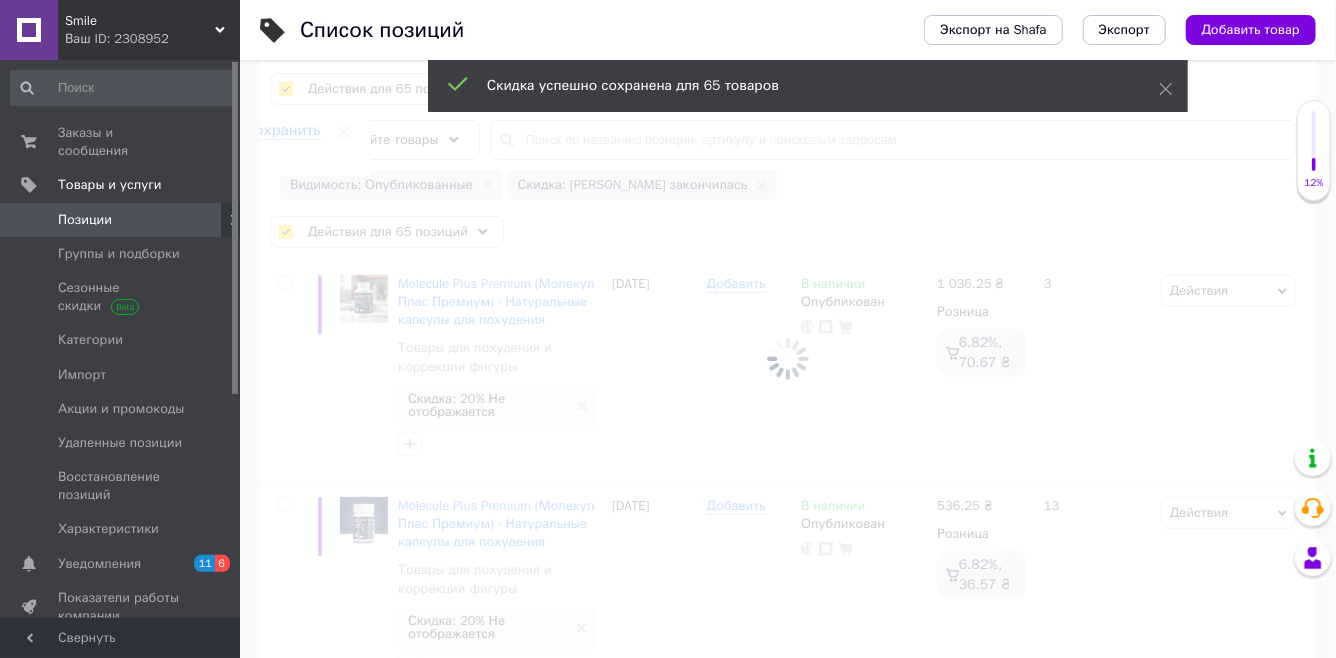 checkbox on "false" 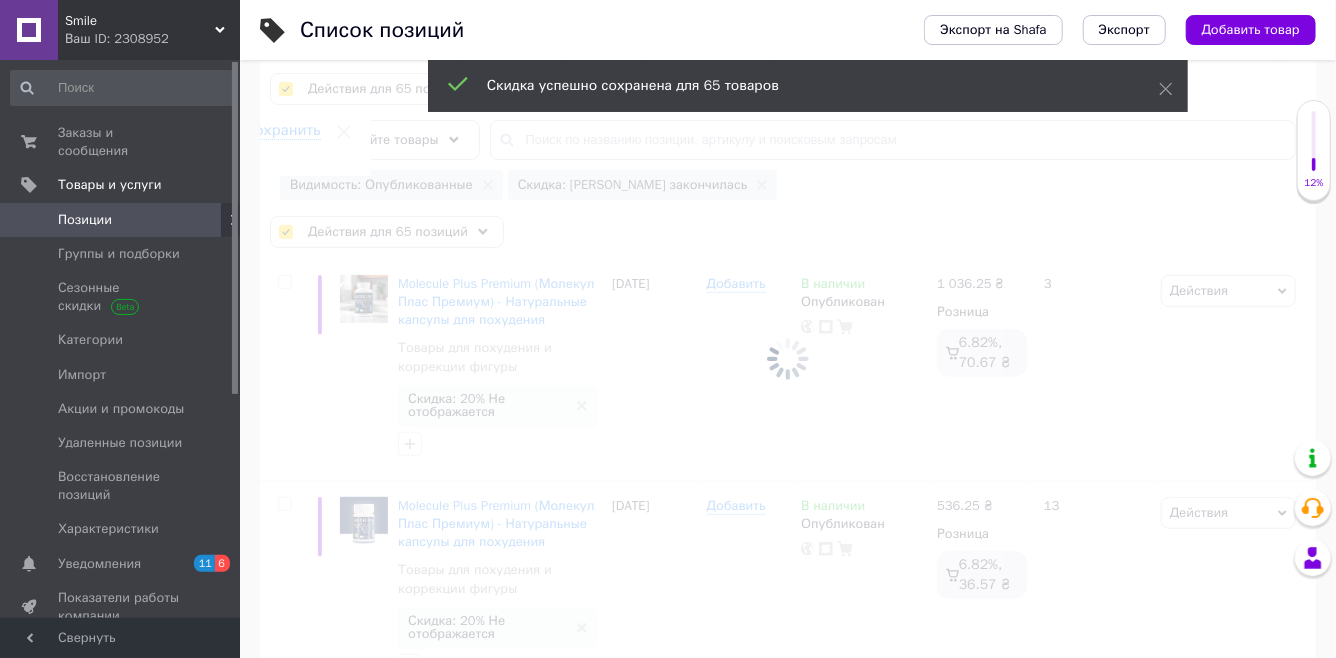 checkbox on "false" 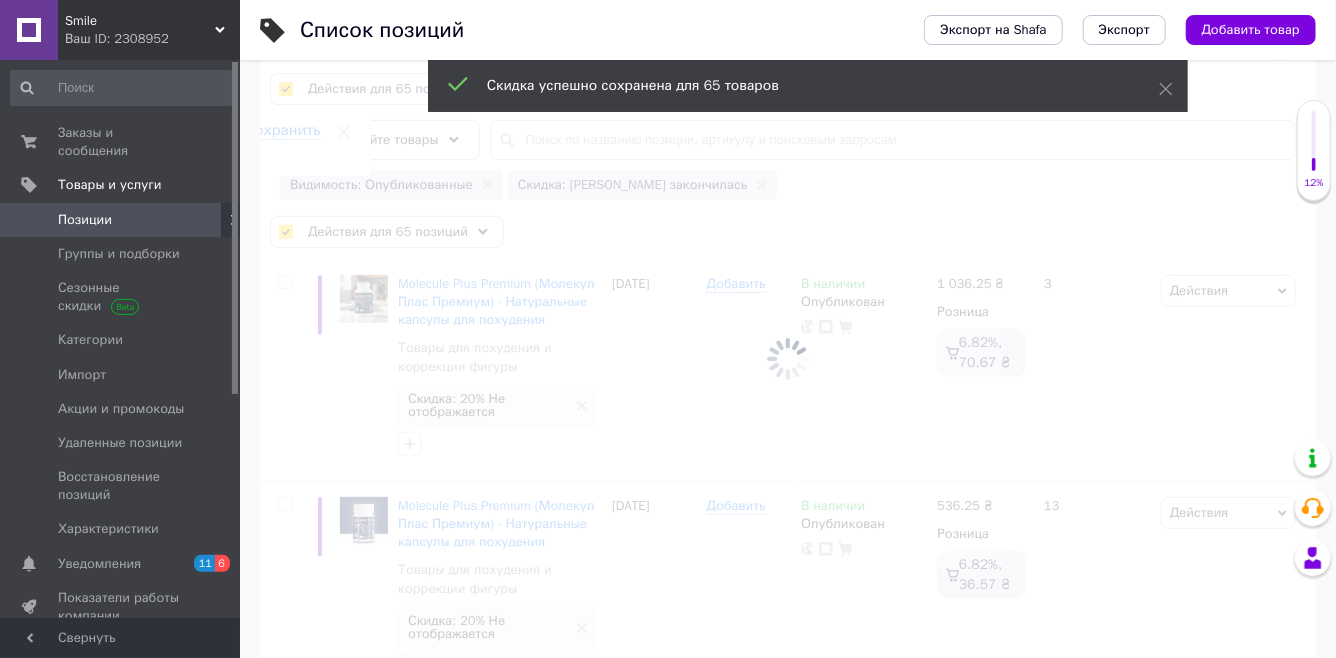 checkbox on "false" 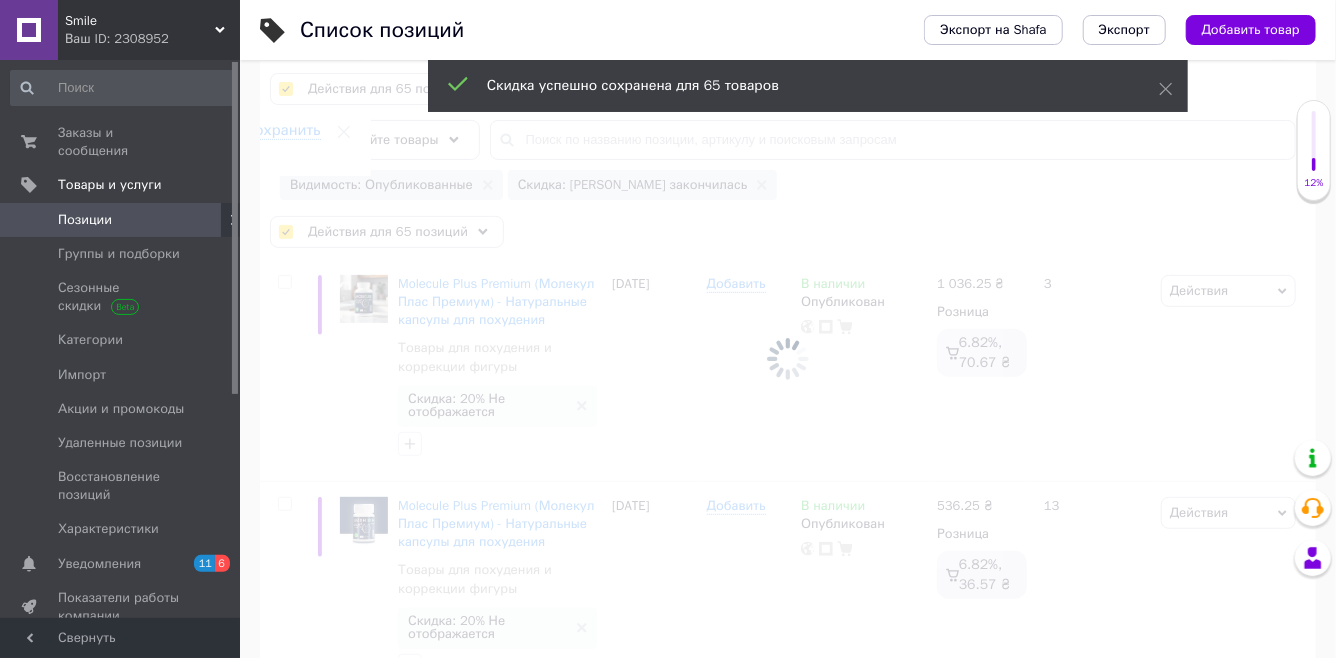 checkbox on "false" 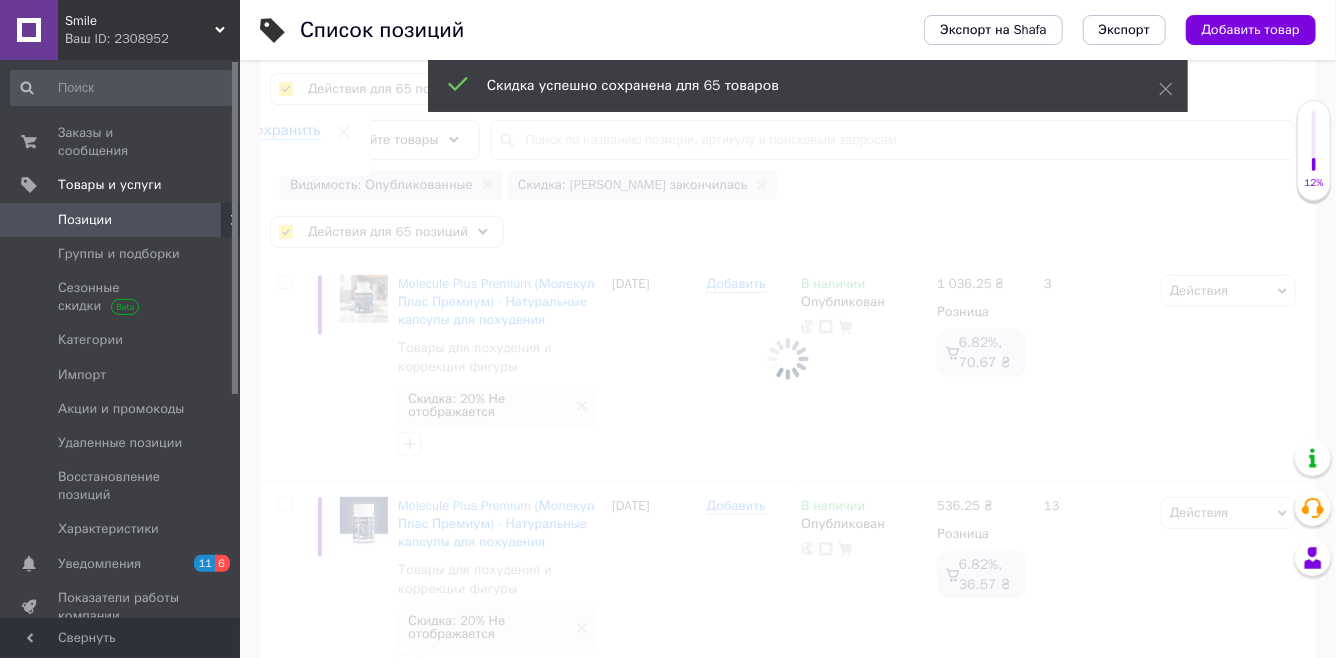 checkbox on "false" 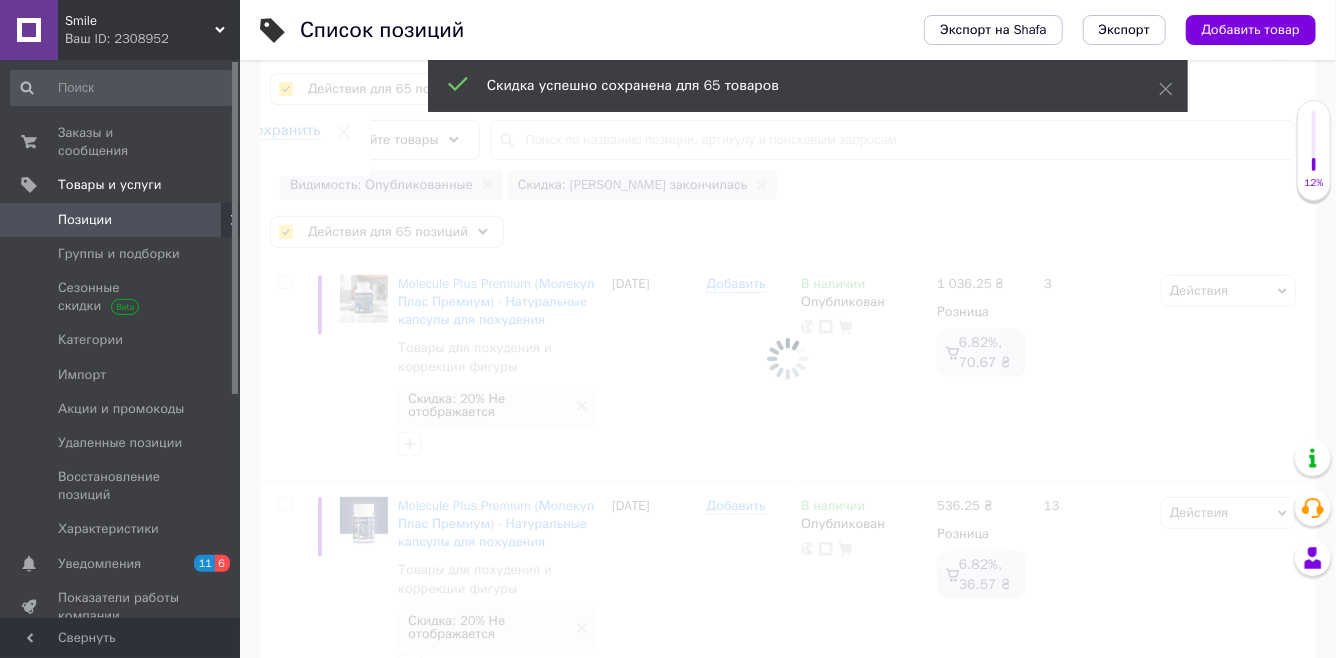 checkbox on "false" 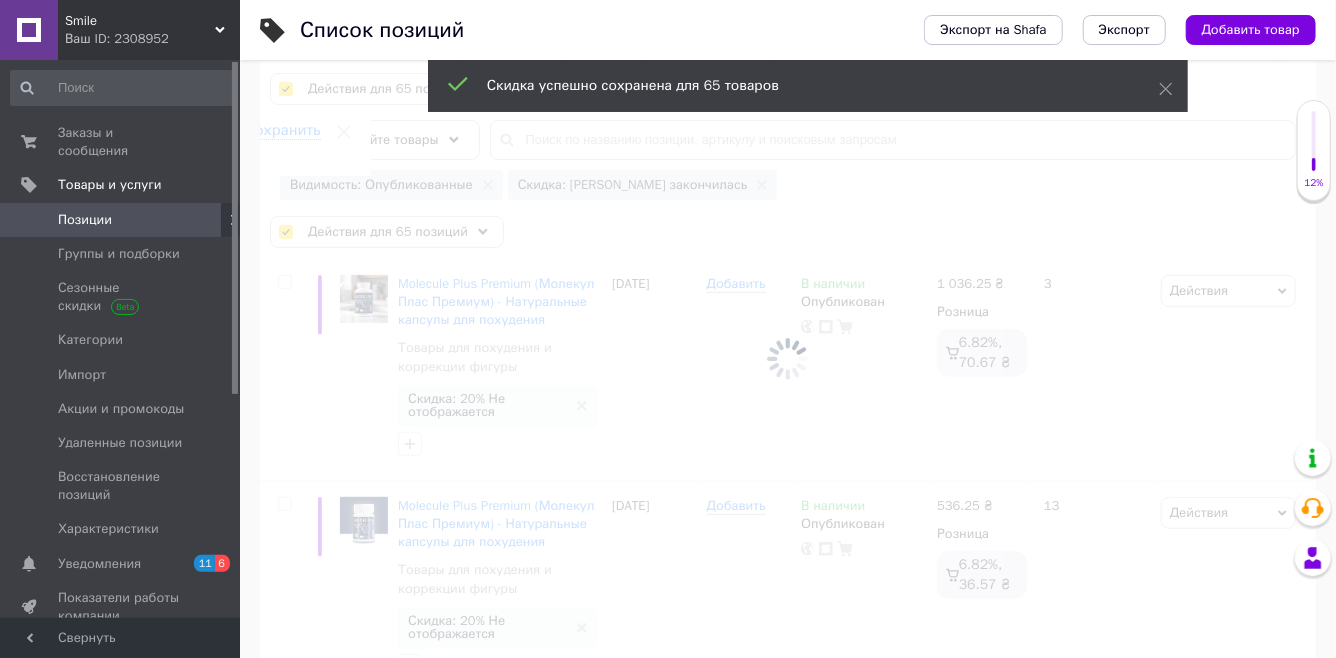 checkbox on "false" 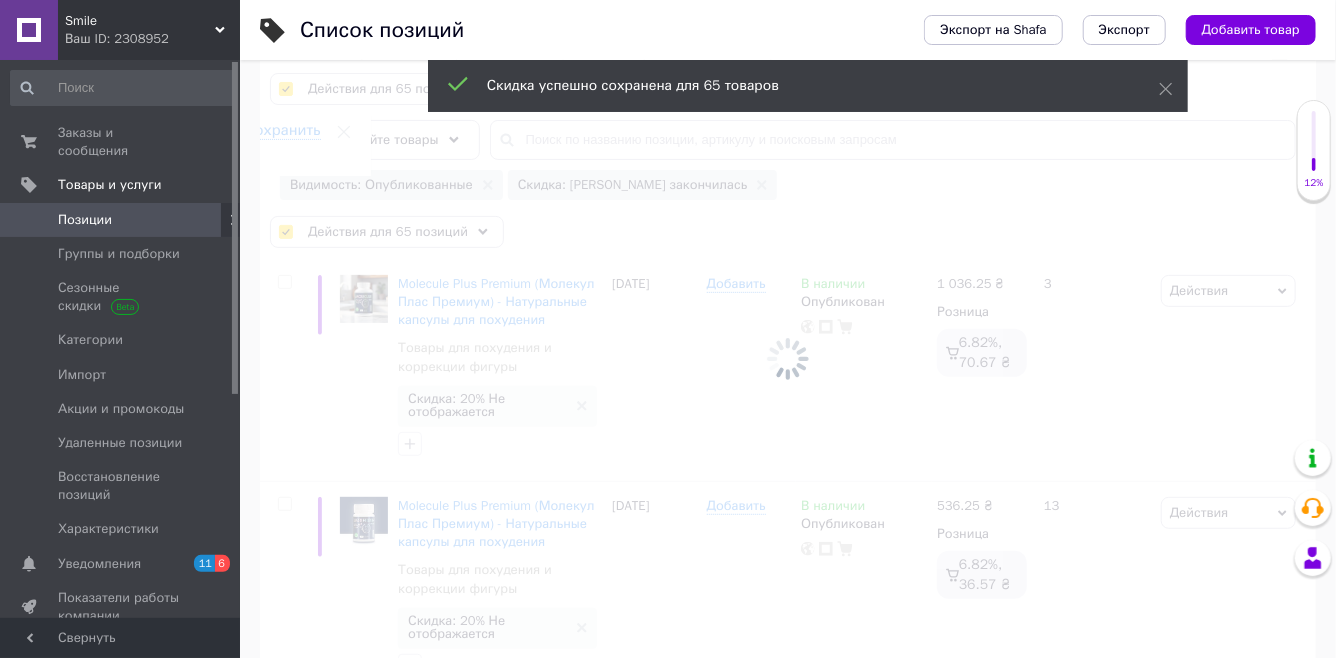 checkbox on "false" 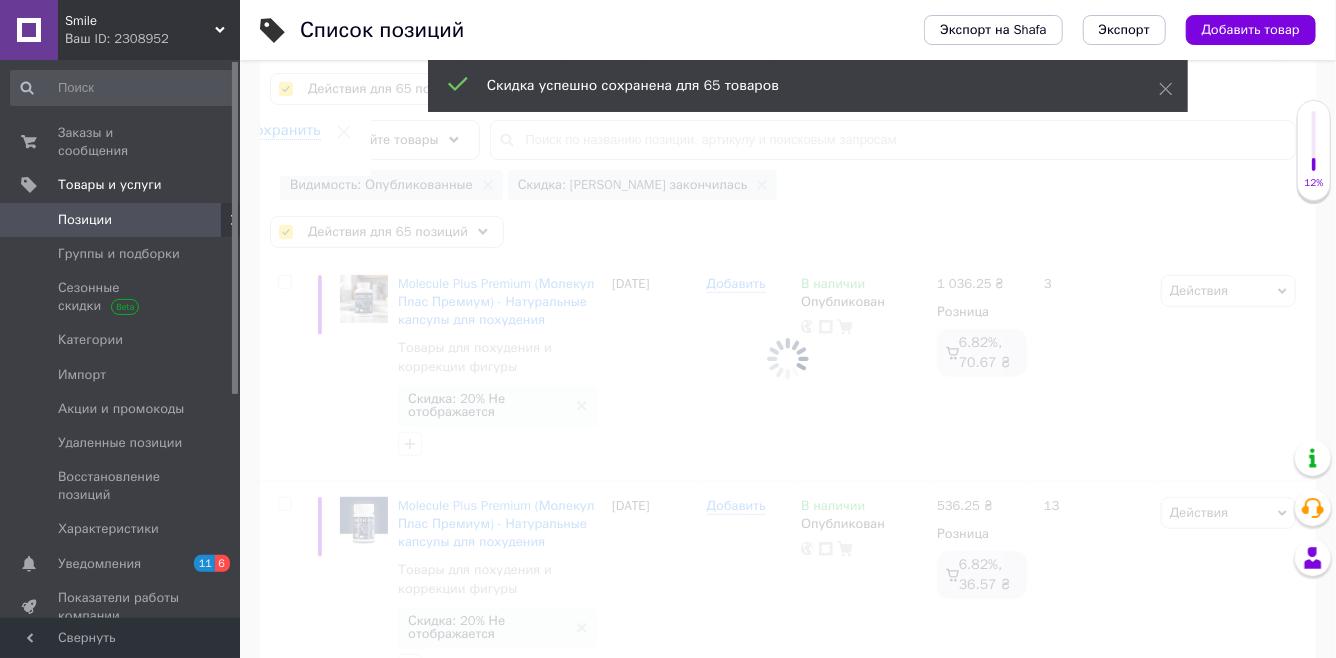 checkbox on "false" 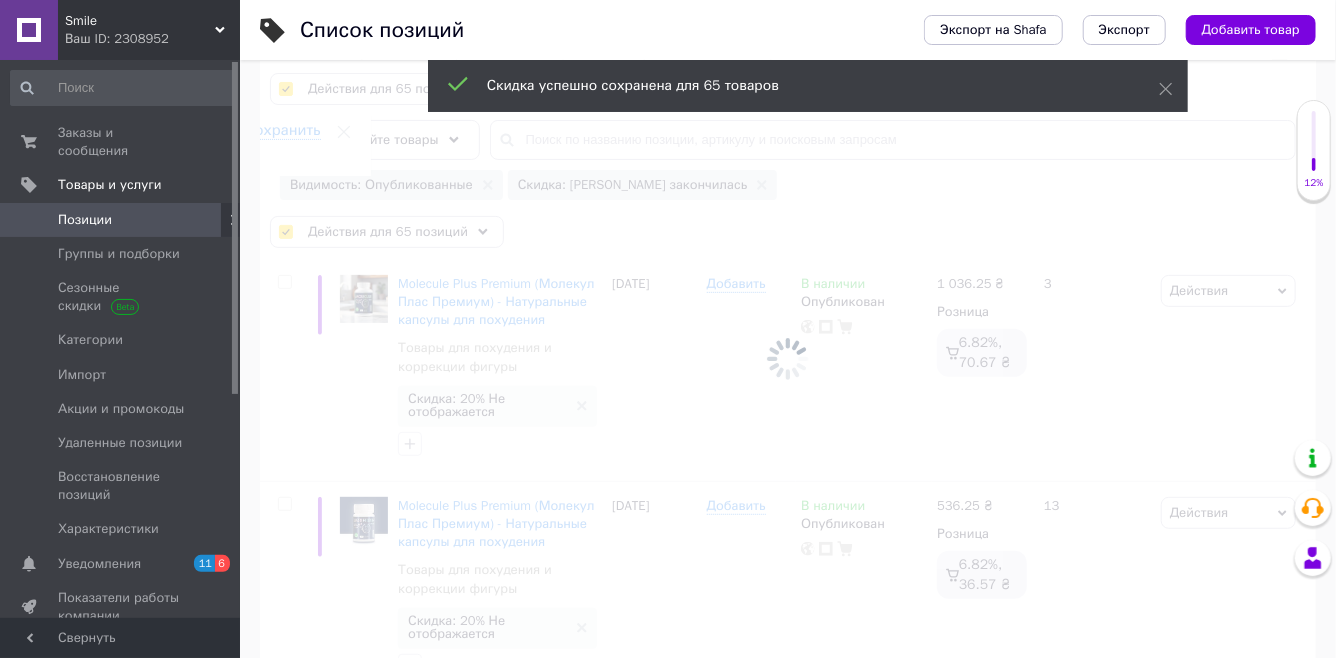 checkbox on "false" 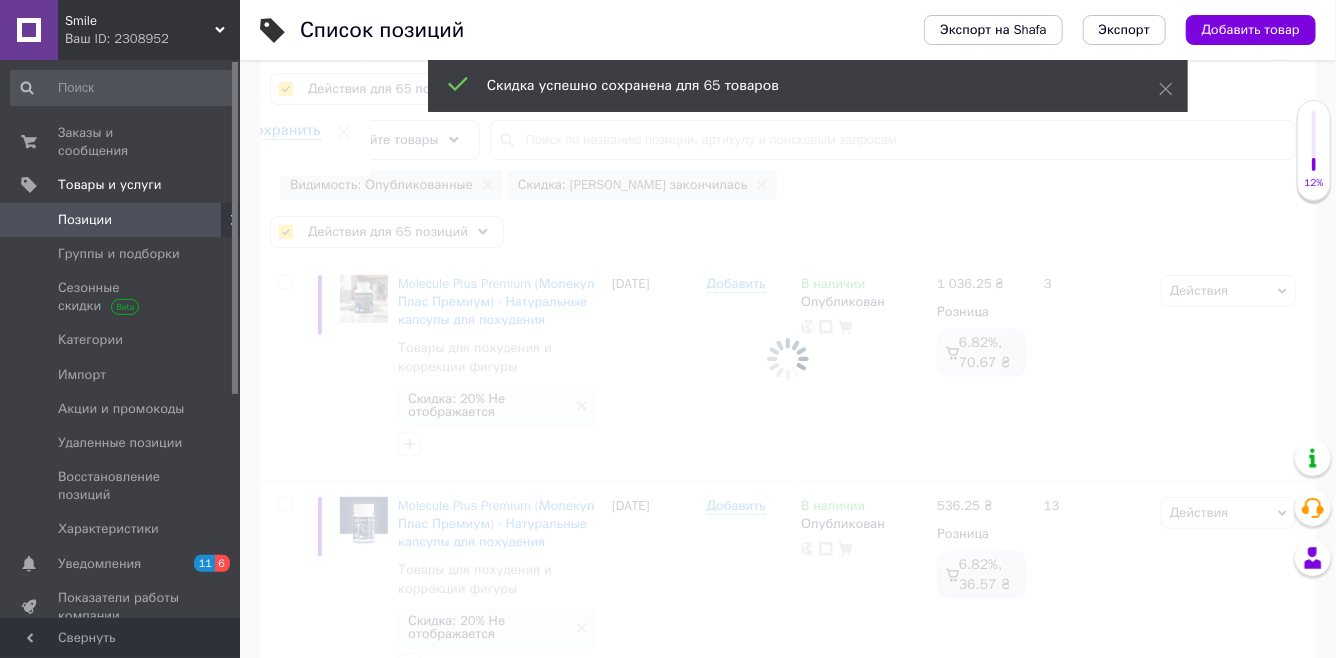 checkbox on "false" 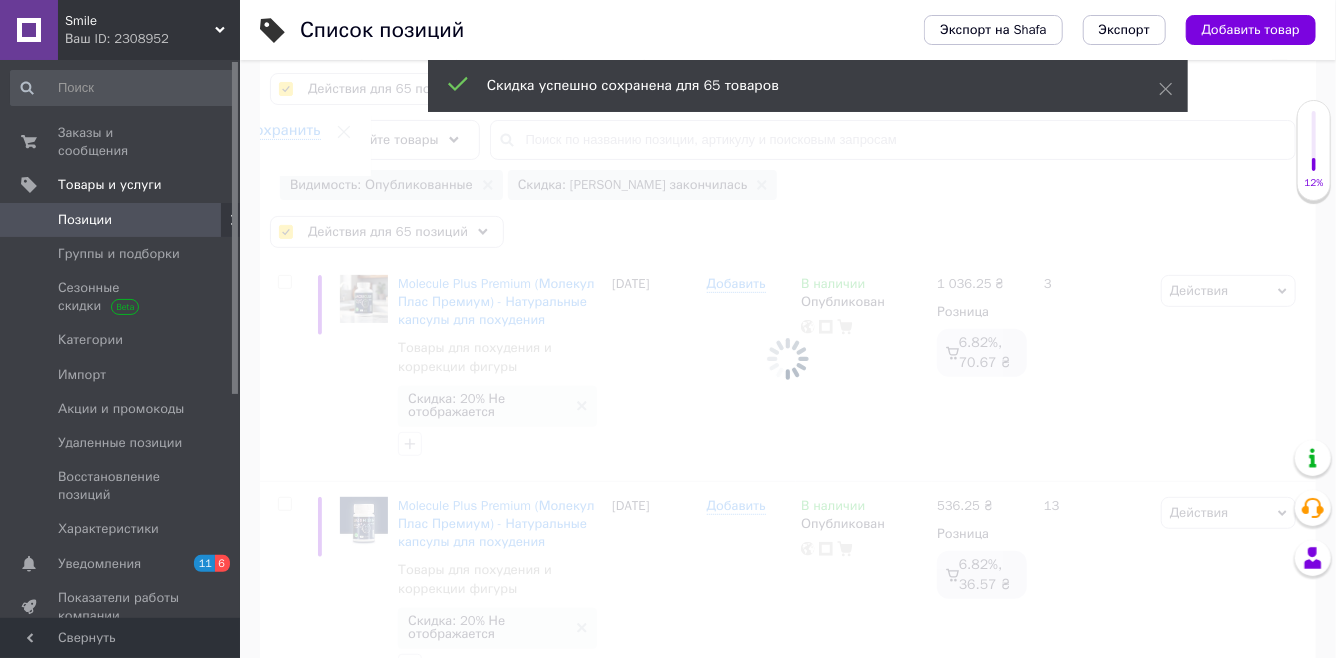 checkbox on "false" 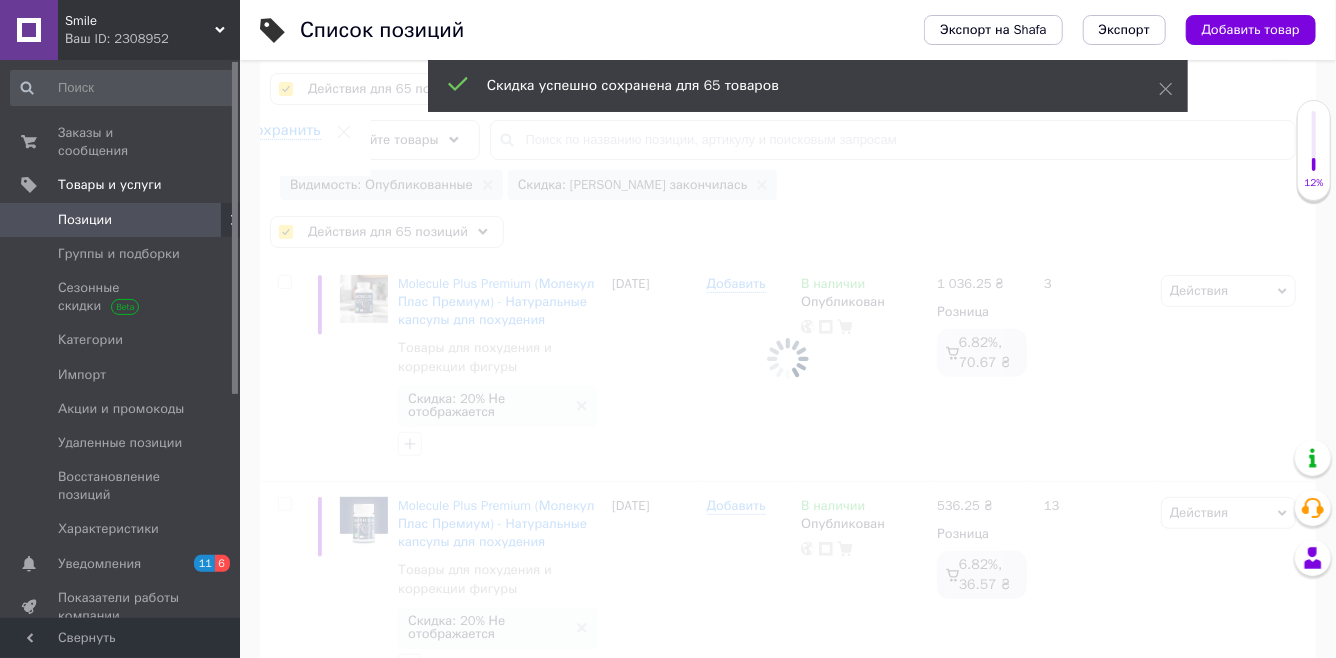 checkbox on "false" 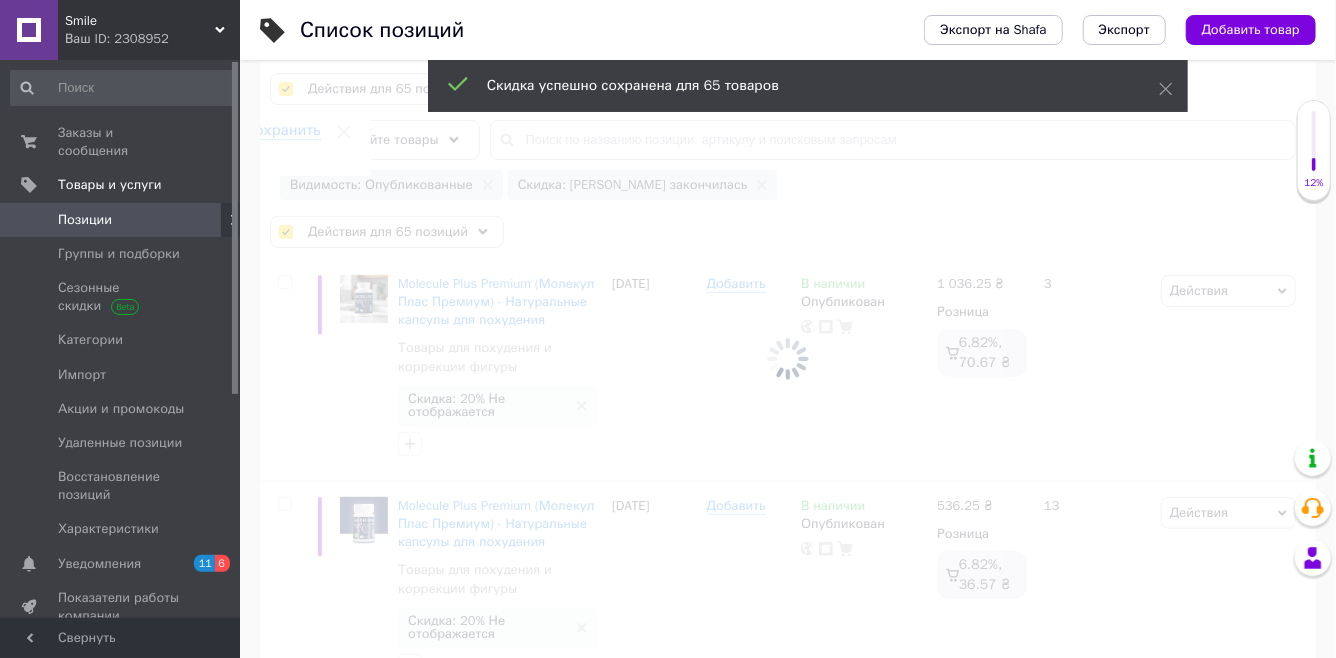 checkbox on "false" 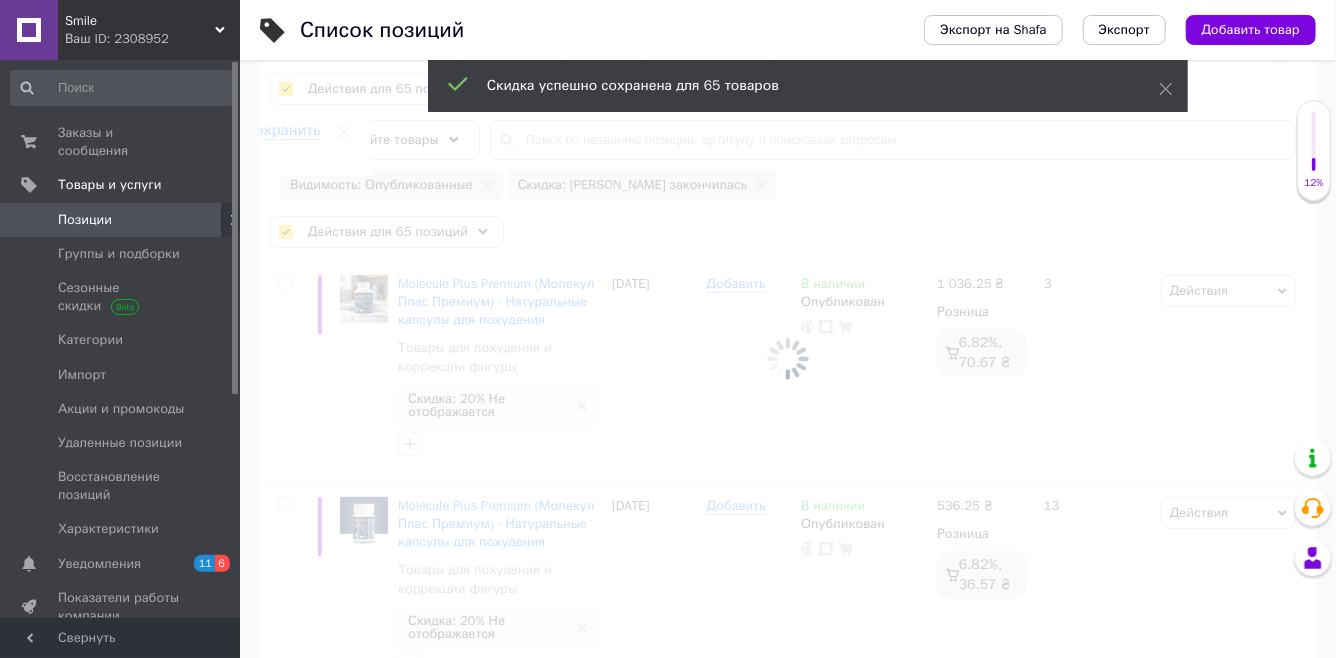 checkbox on "false" 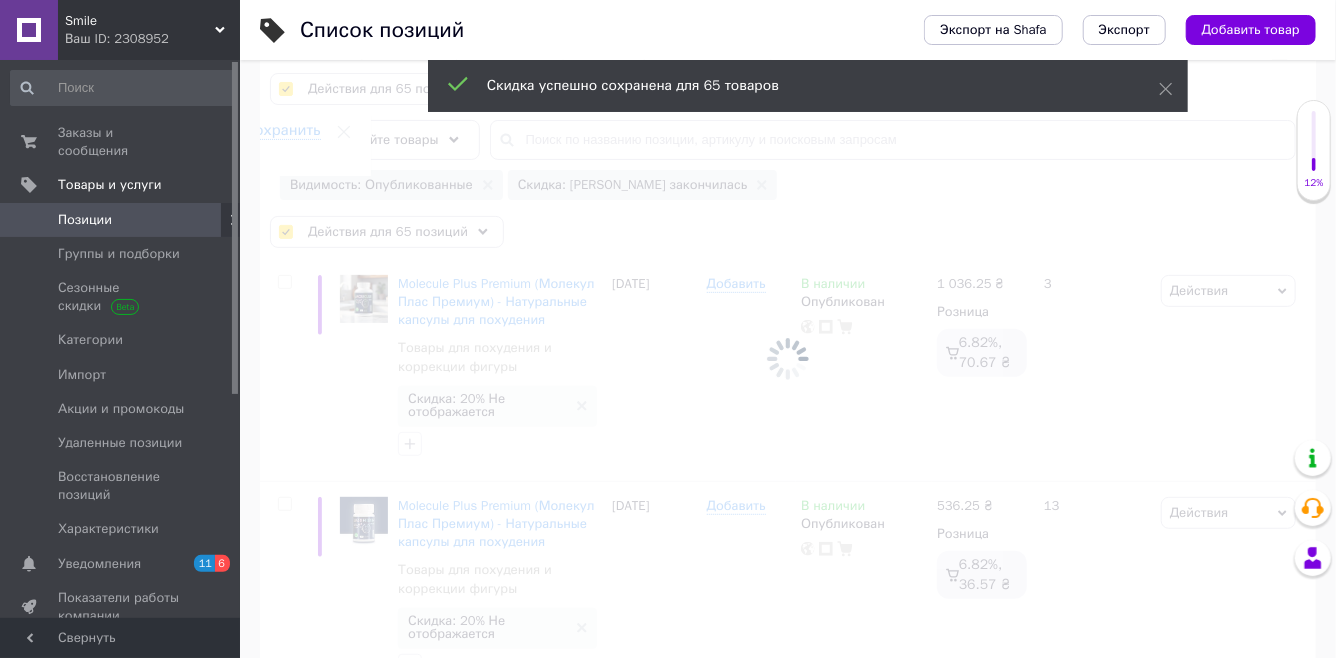 checkbox on "false" 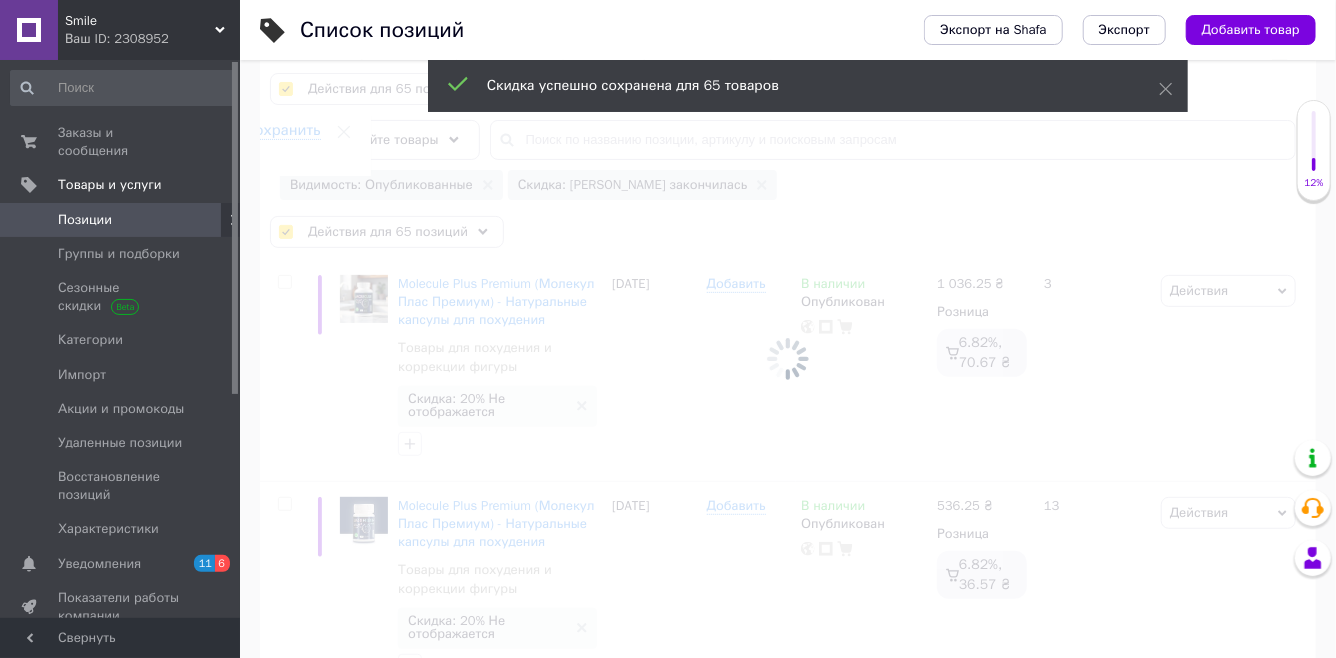 checkbox on "false" 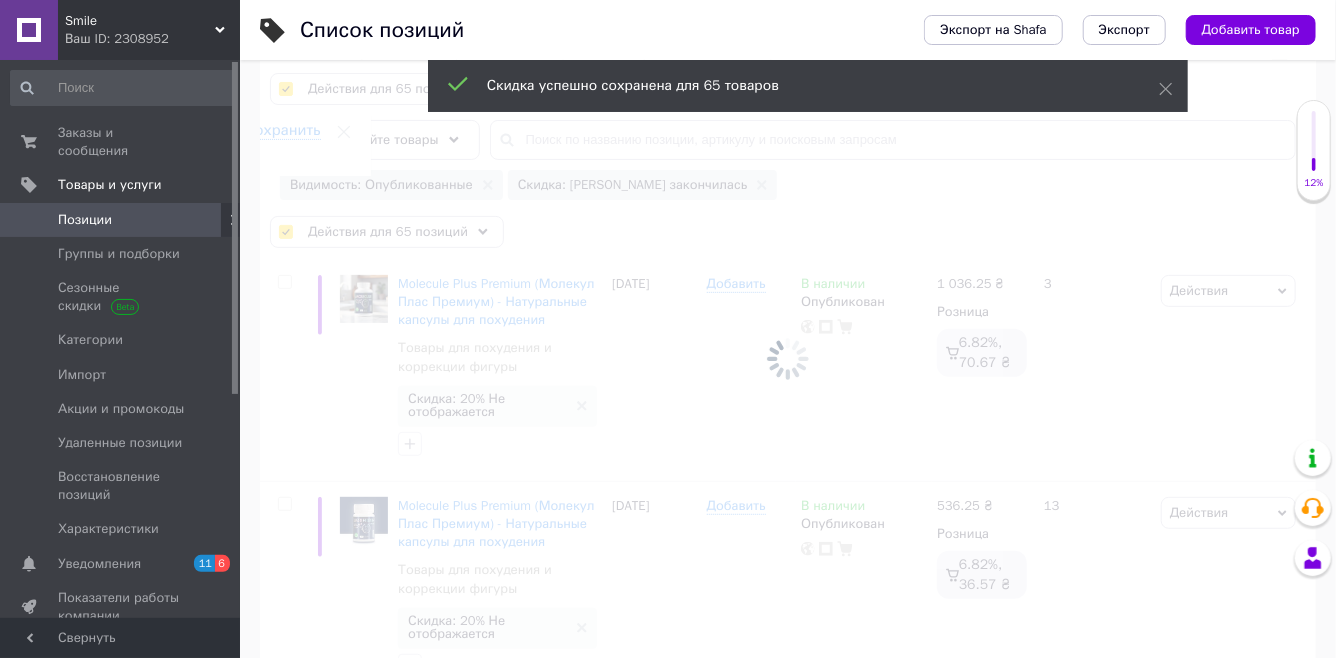 checkbox on "false" 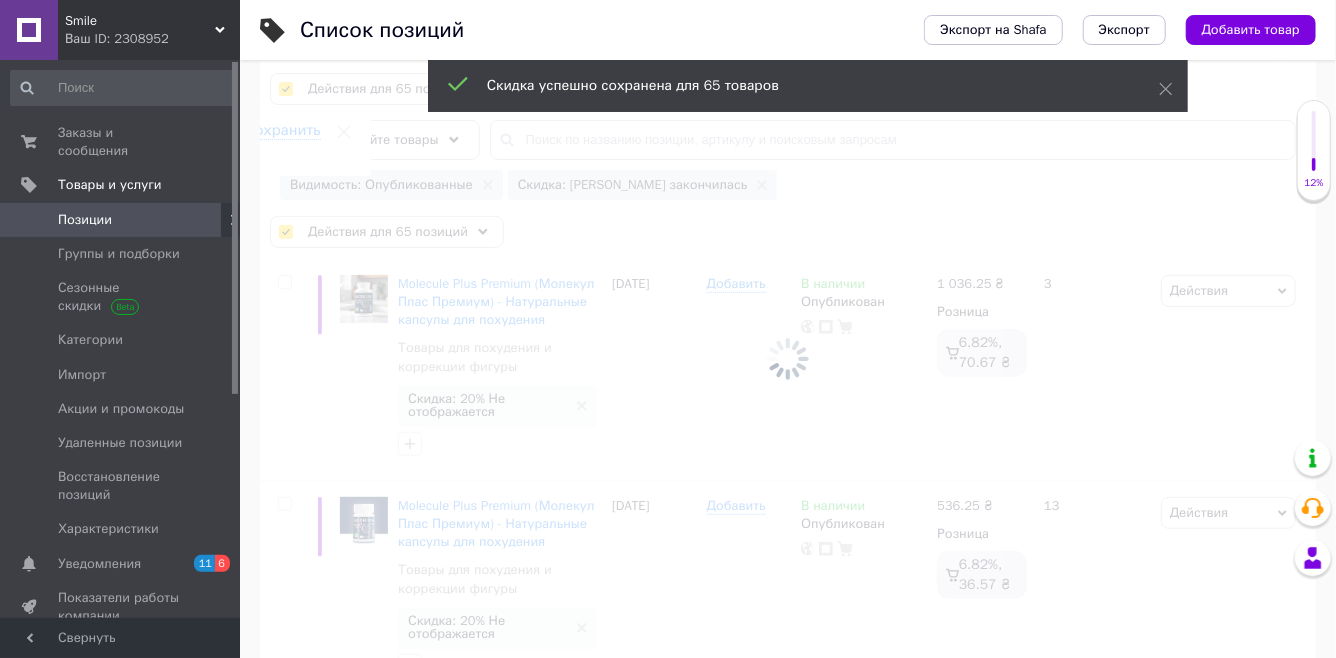 checkbox on "false" 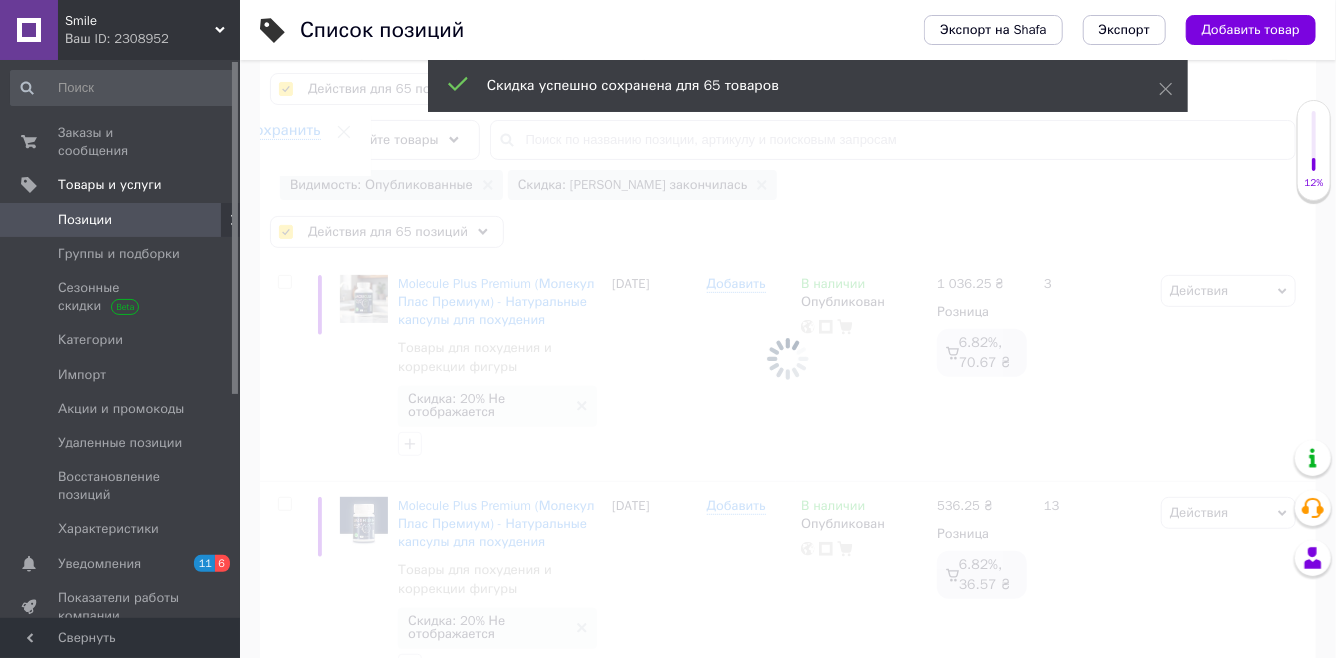checkbox on "false" 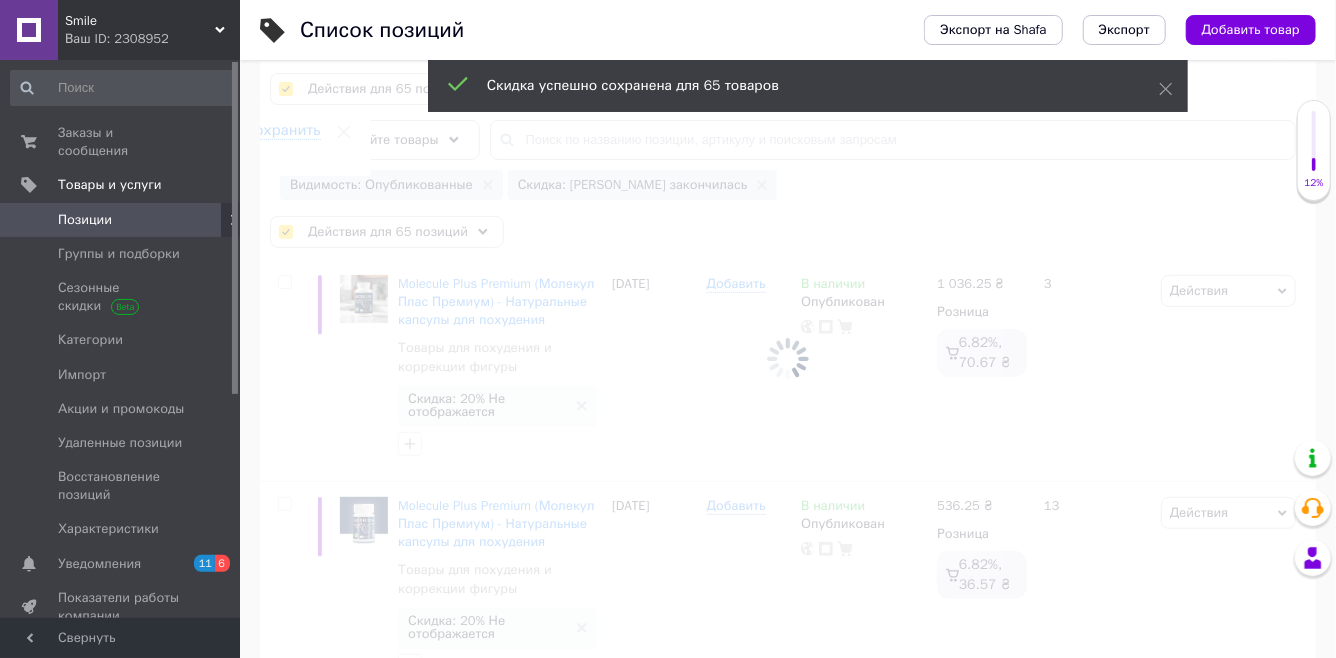 checkbox on "false" 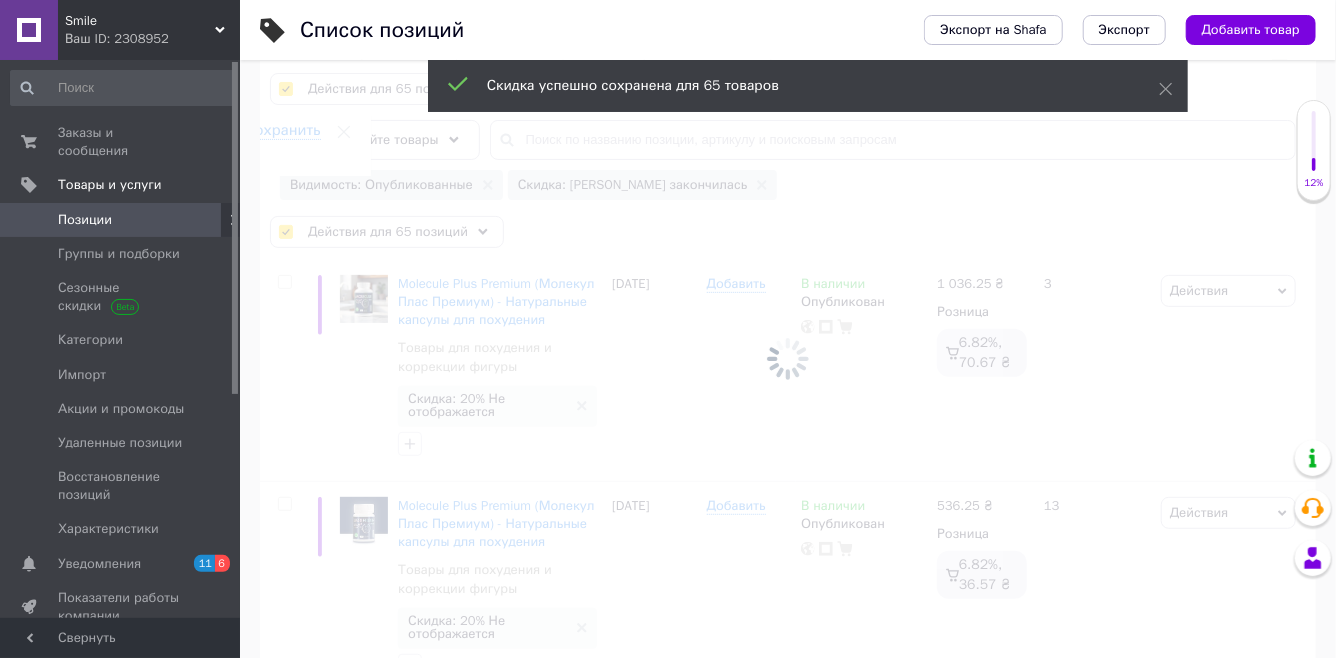 checkbox on "false" 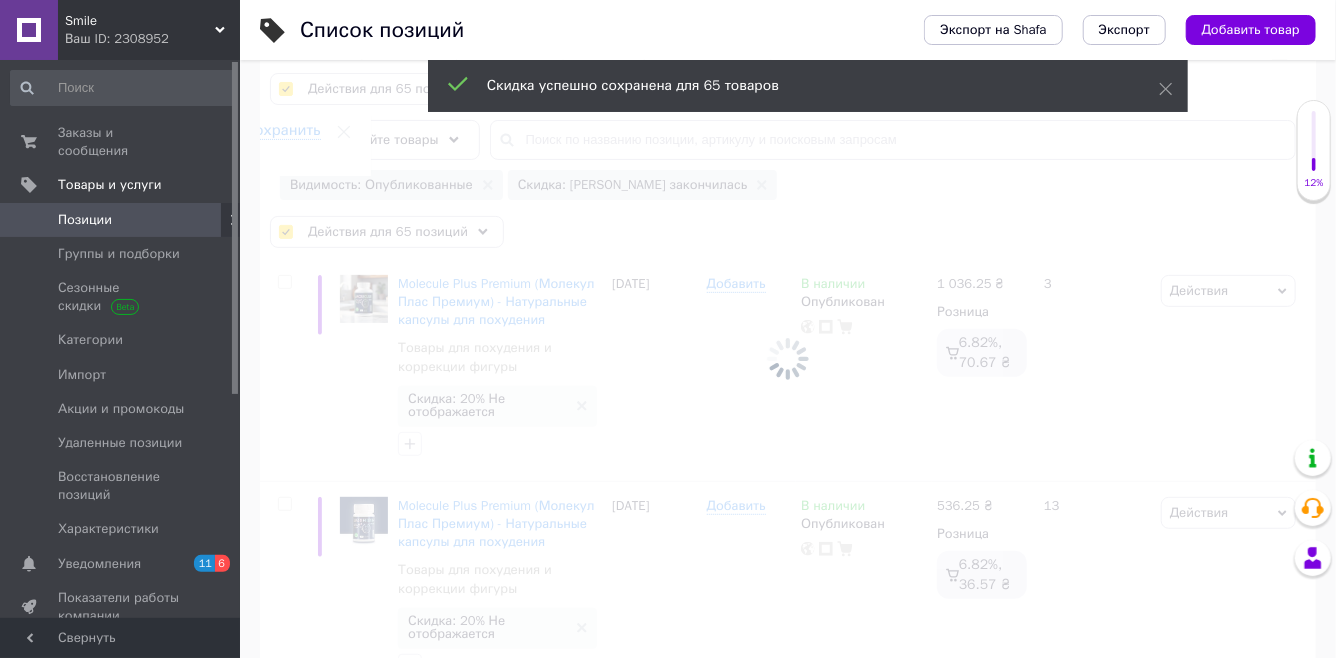 checkbox on "false" 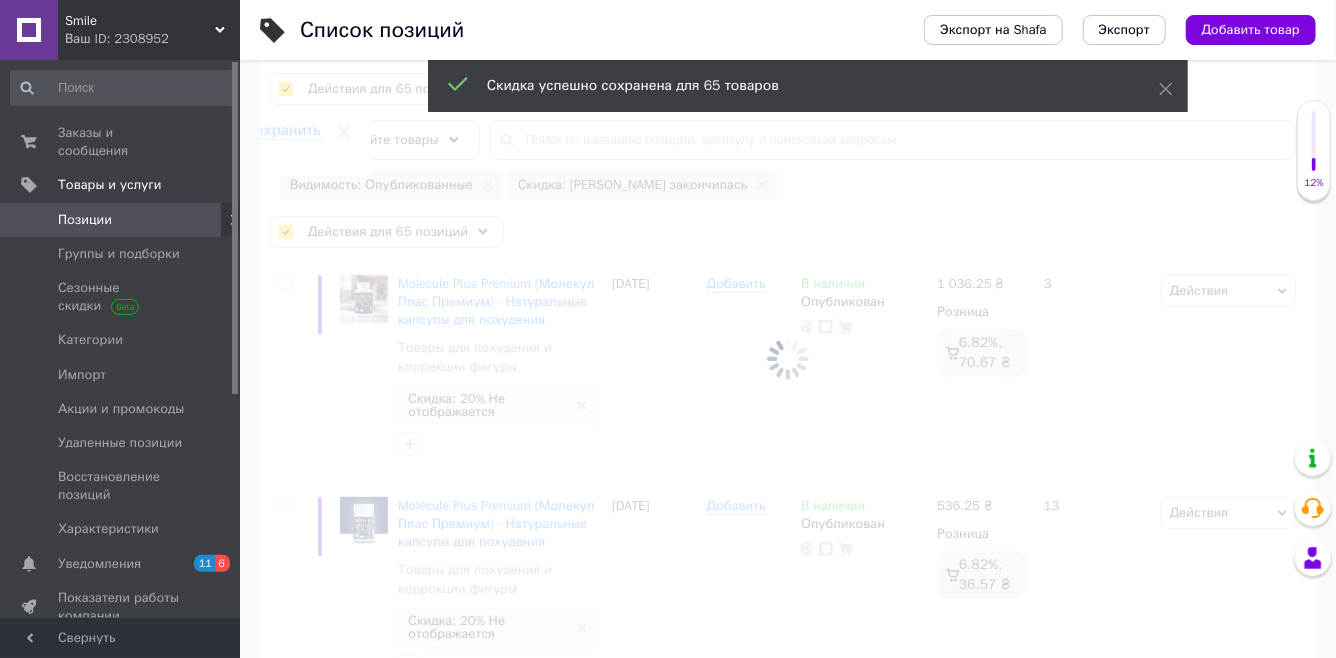checkbox on "false" 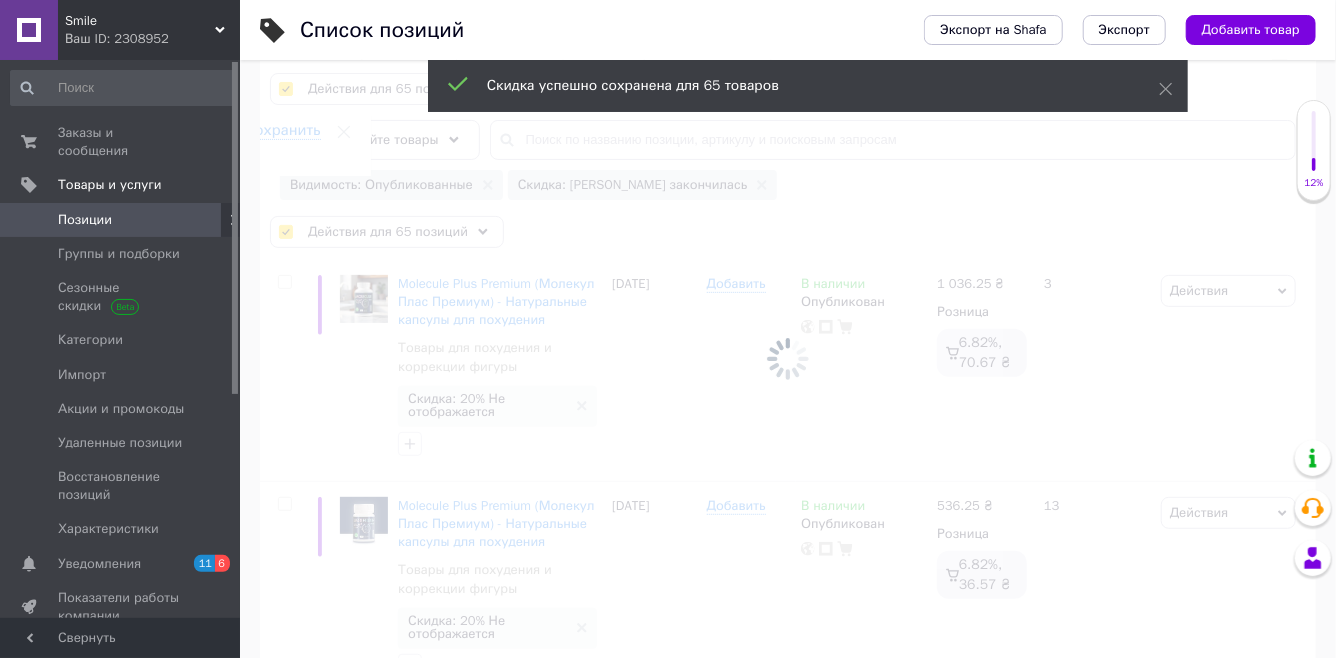 checkbox on "false" 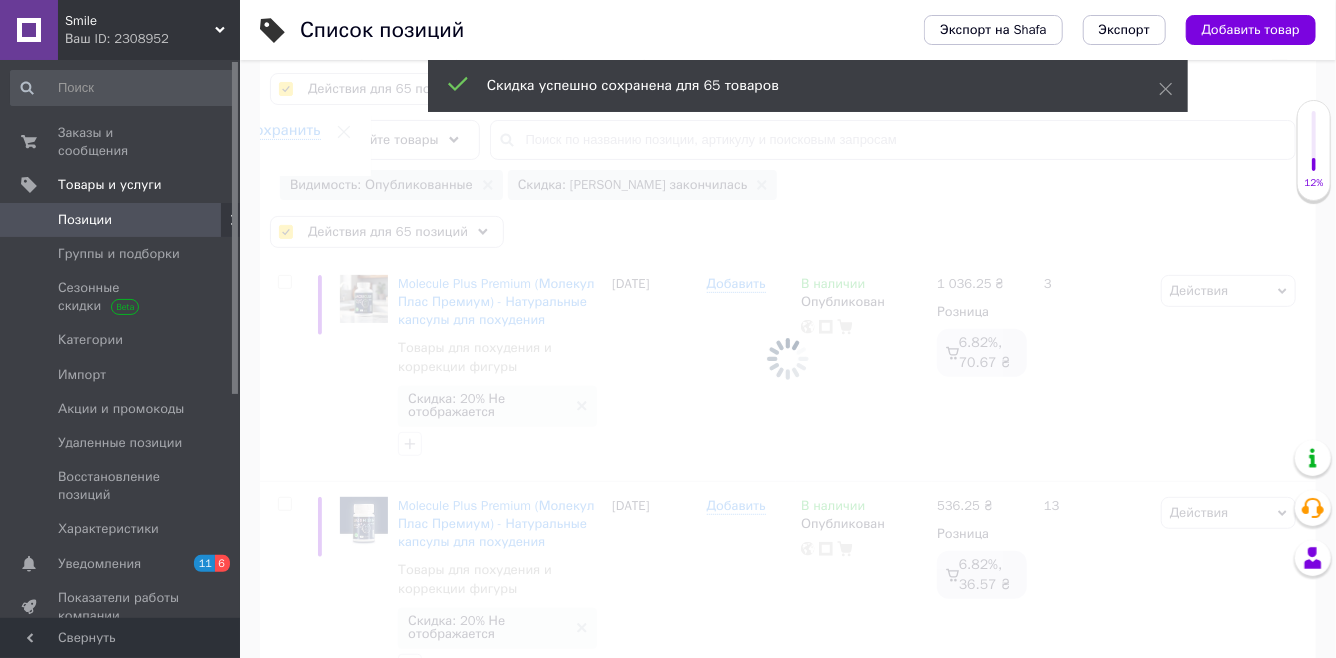 checkbox on "false" 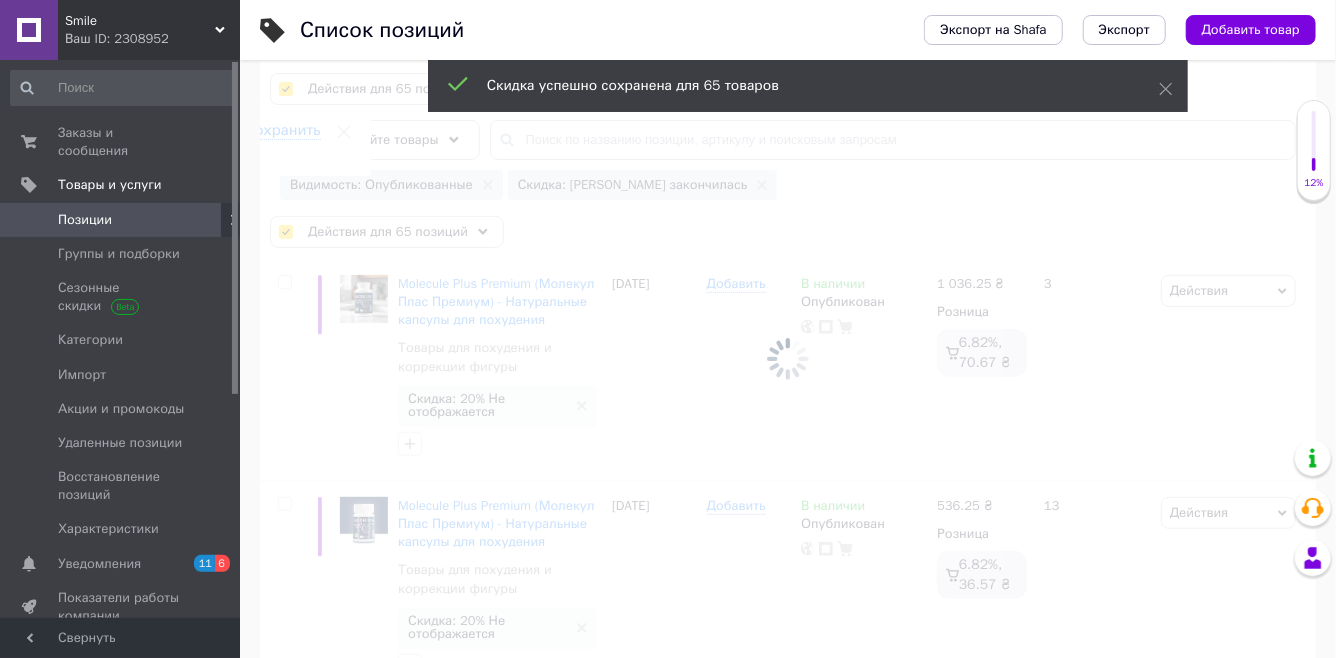 checkbox on "false" 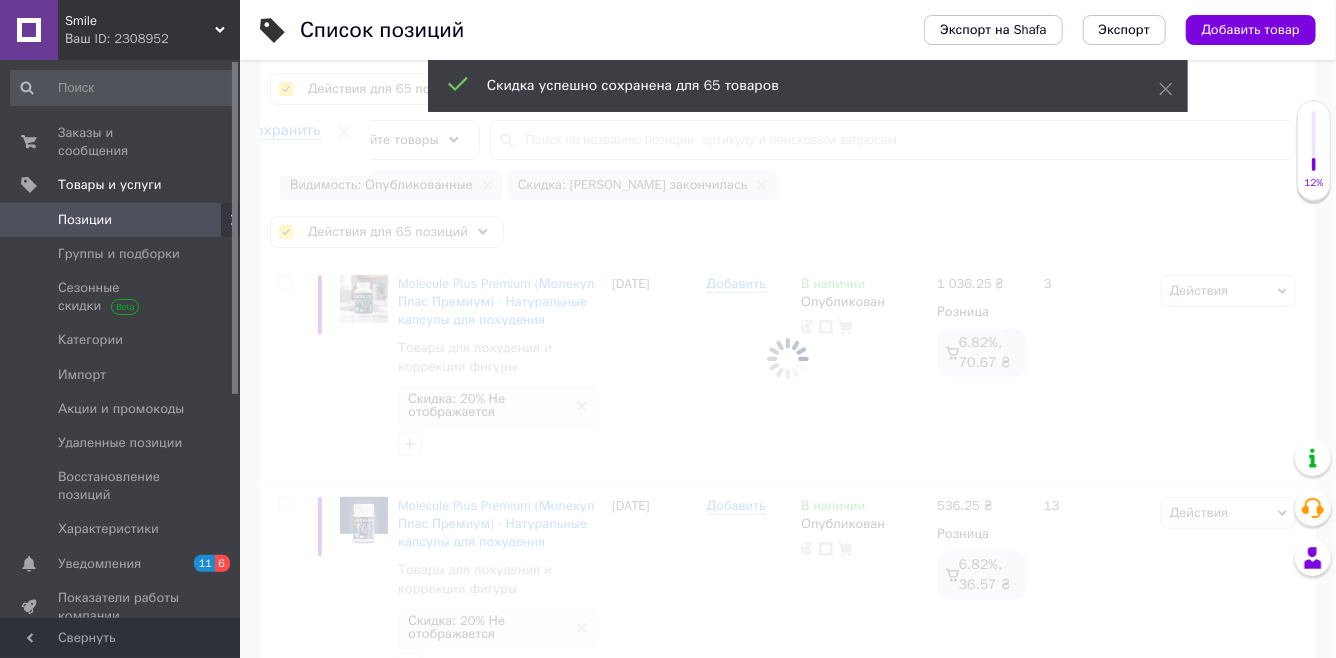 checkbox on "false" 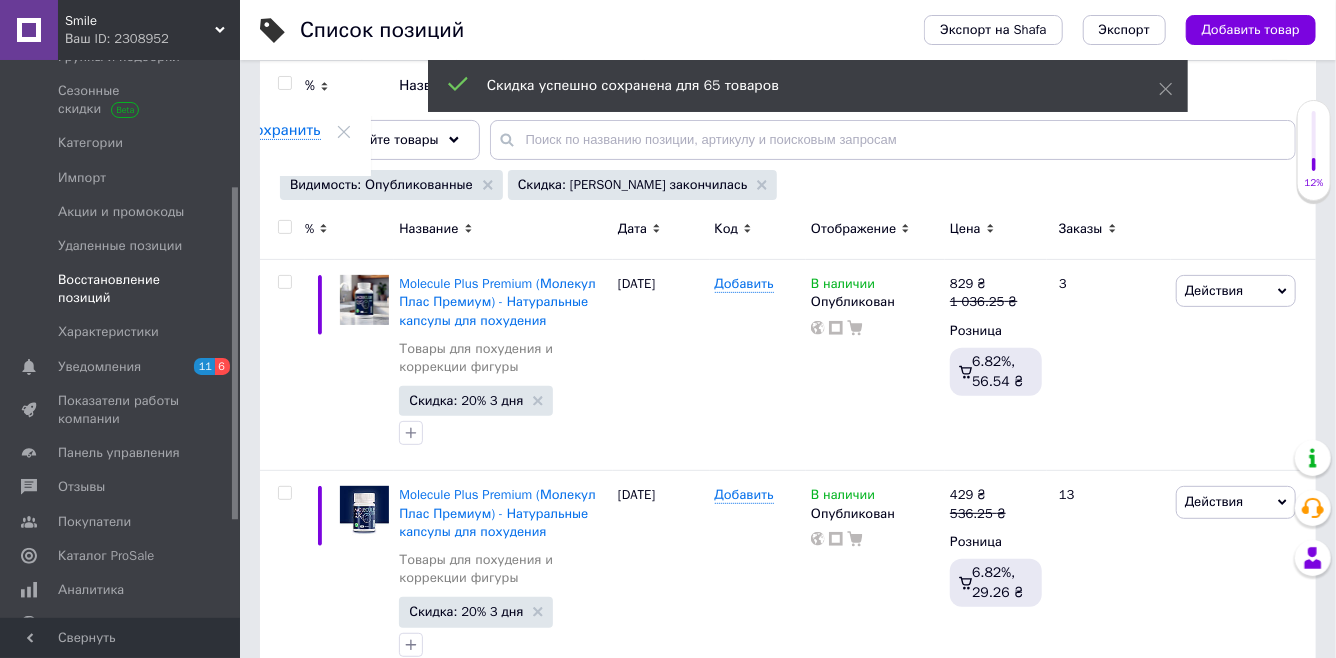scroll, scrollTop: 227, scrollLeft: 0, axis: vertical 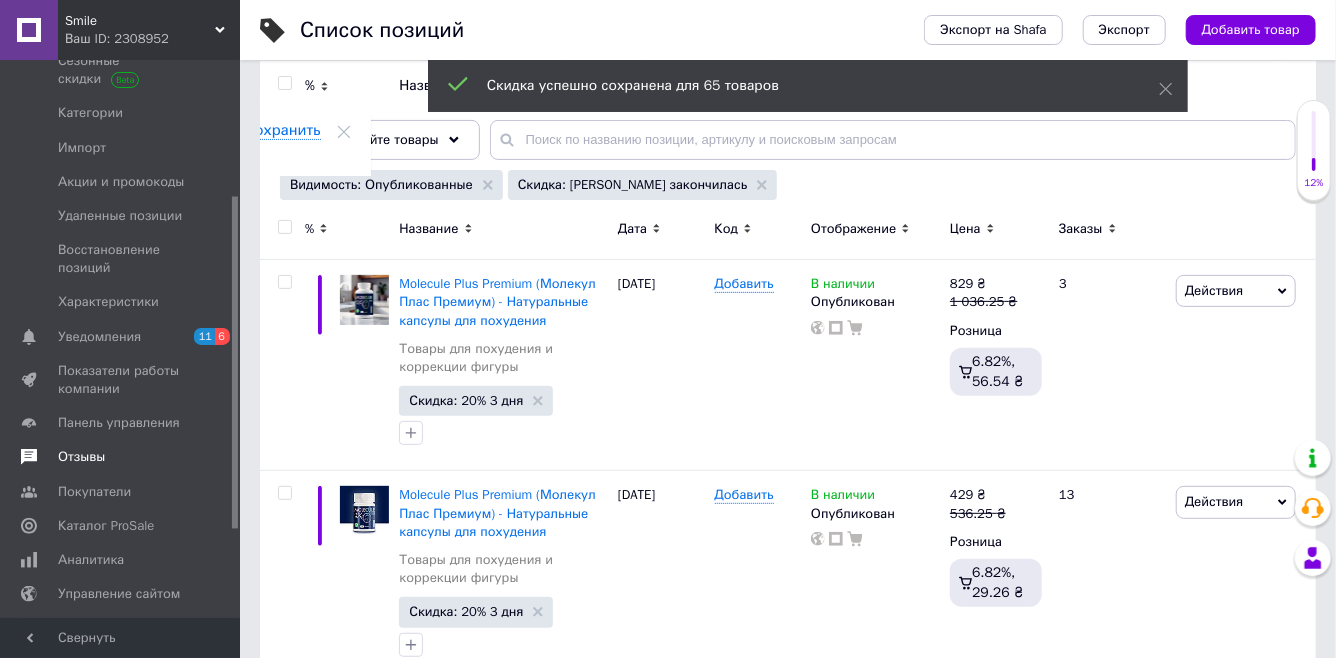 click on "Отзывы" at bounding box center [81, 457] 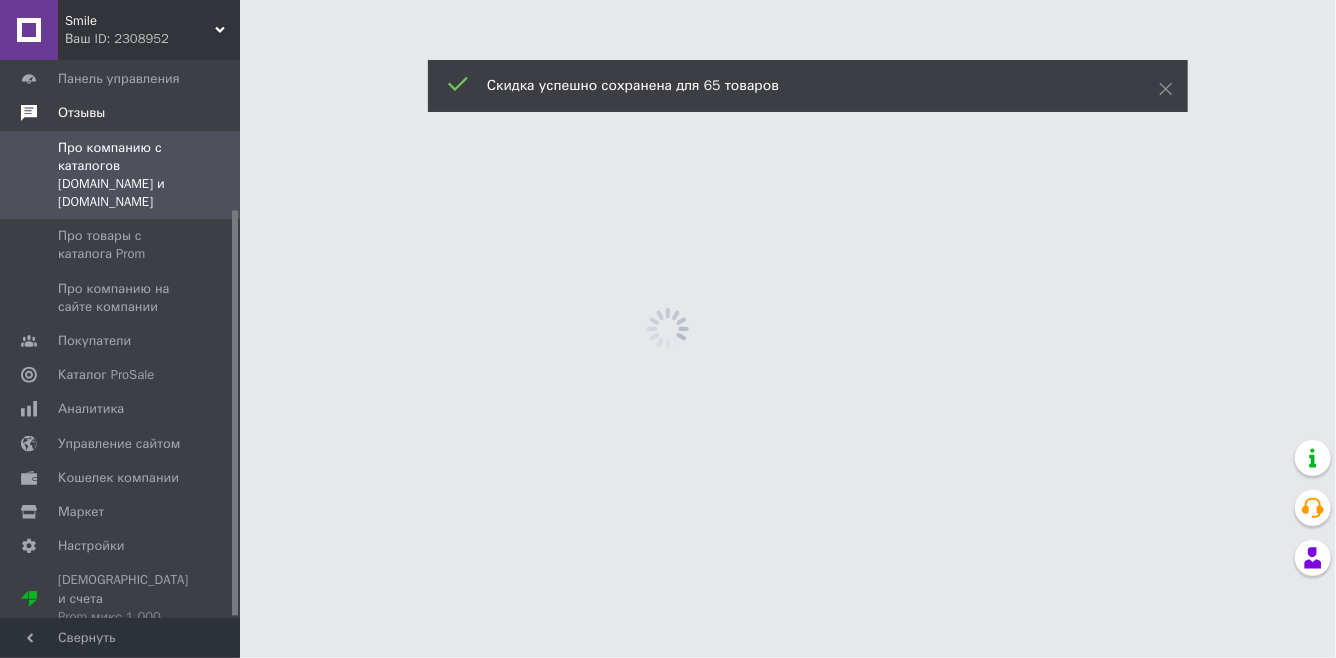 scroll, scrollTop: 0, scrollLeft: 0, axis: both 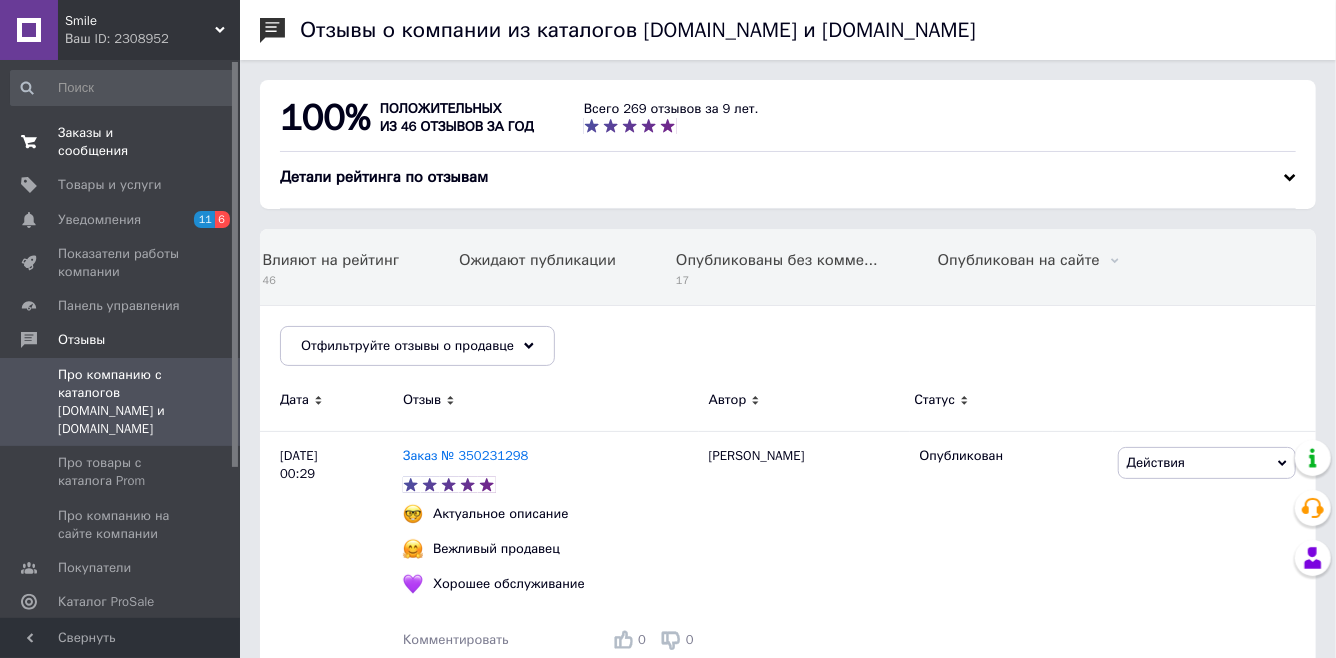 click on "Заказы и сообщения" at bounding box center [121, 142] 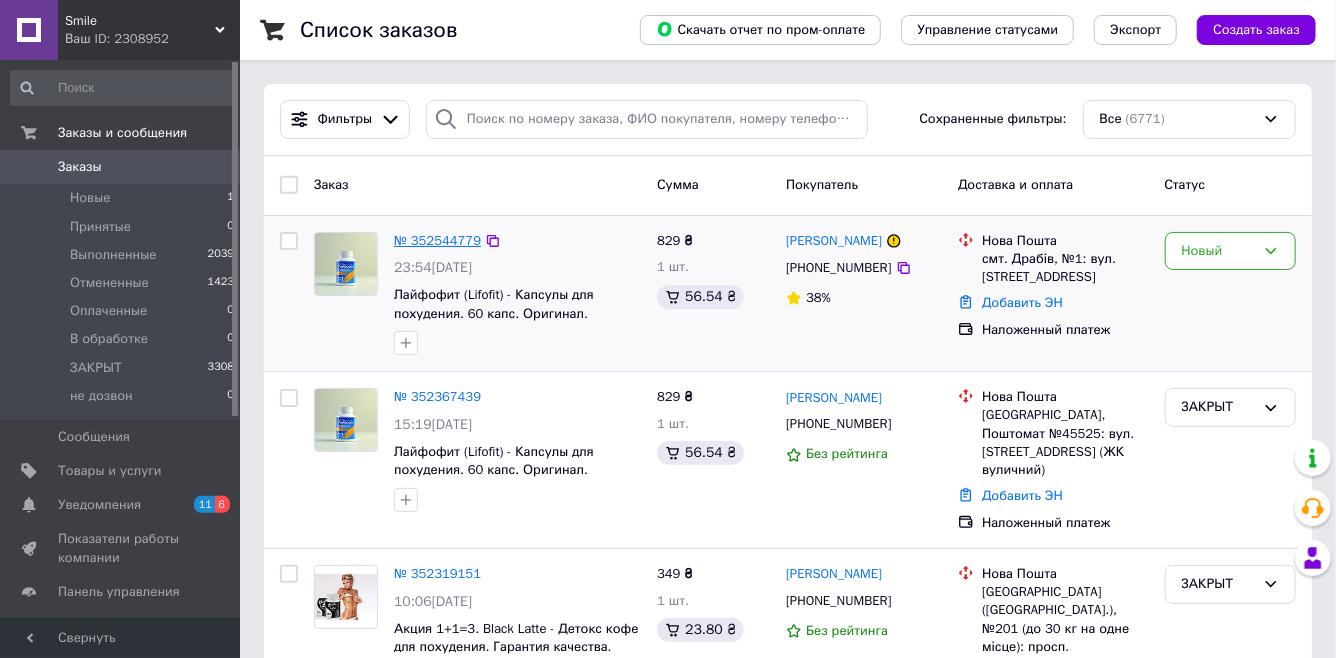 click on "№ 352544779" at bounding box center (437, 240) 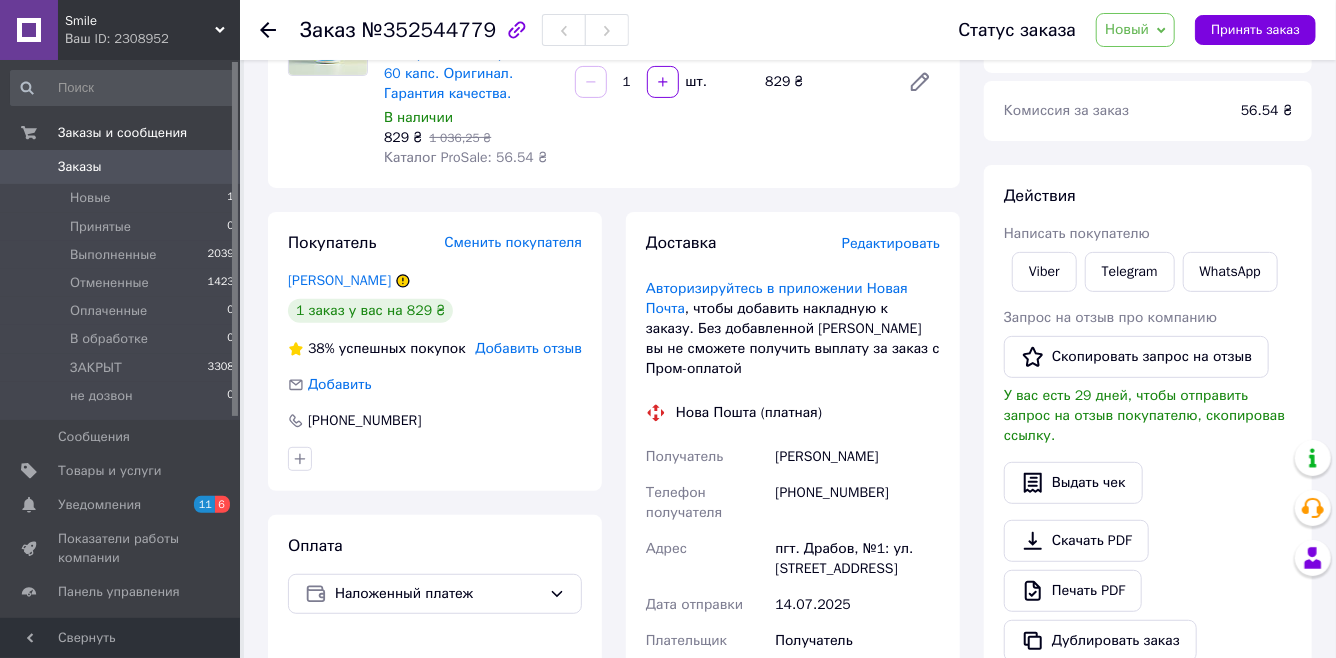 scroll, scrollTop: 198, scrollLeft: 0, axis: vertical 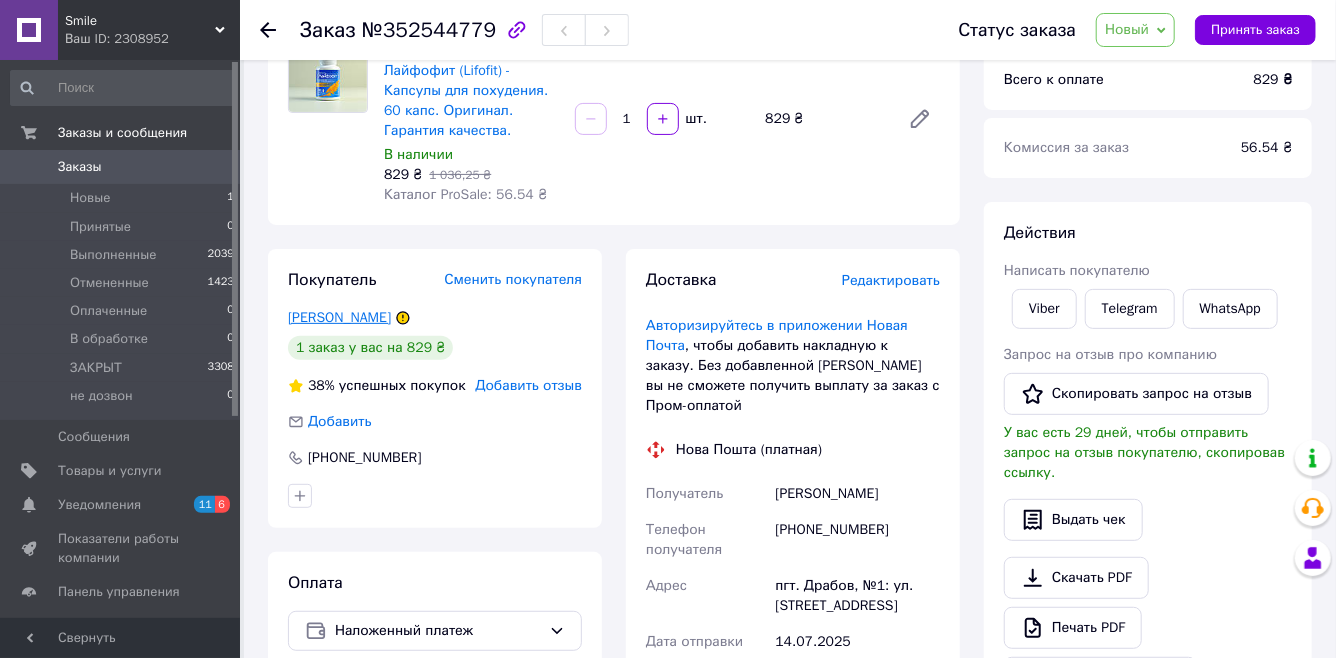 click on "[PERSON_NAME]" at bounding box center (339, 317) 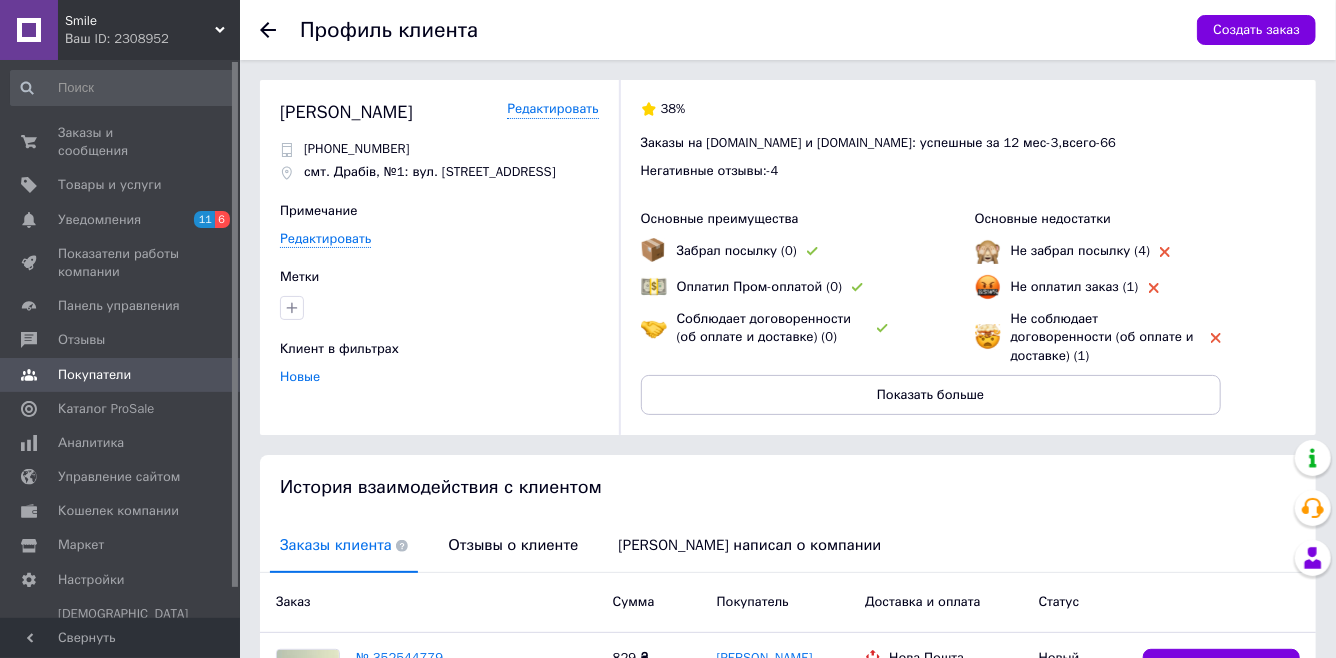 scroll, scrollTop: 209, scrollLeft: 0, axis: vertical 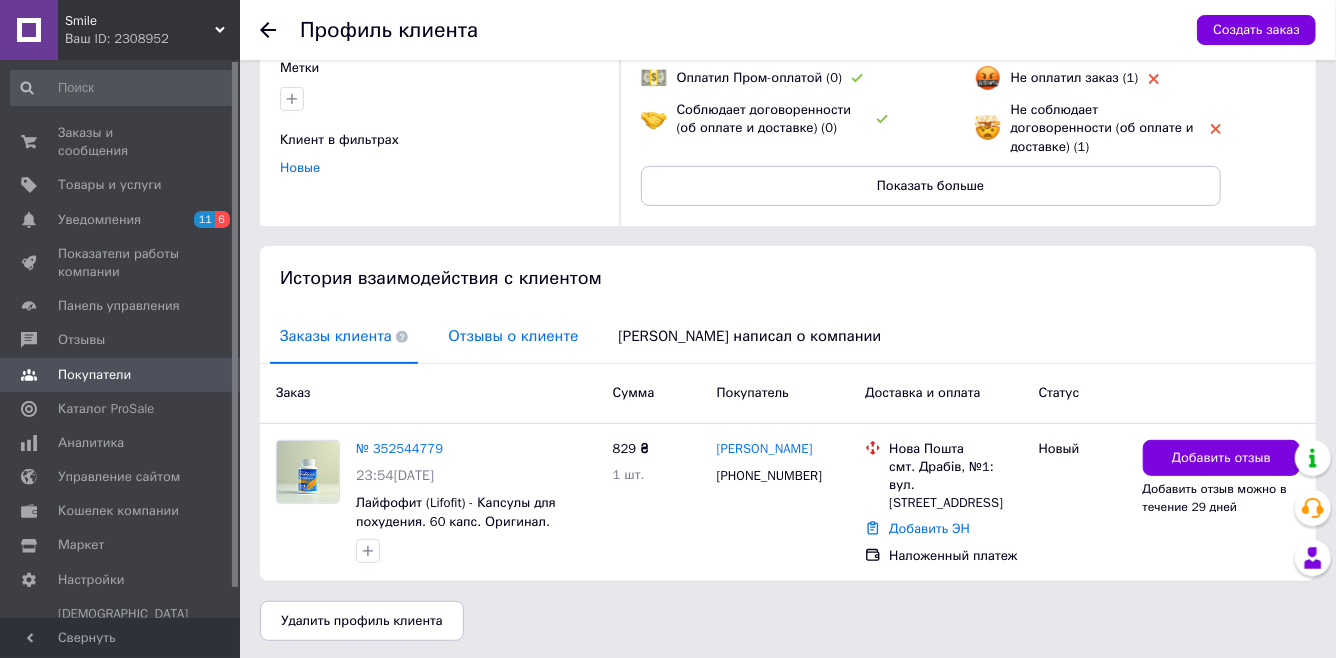 click on "Отзывы о клиенте" at bounding box center [513, 336] 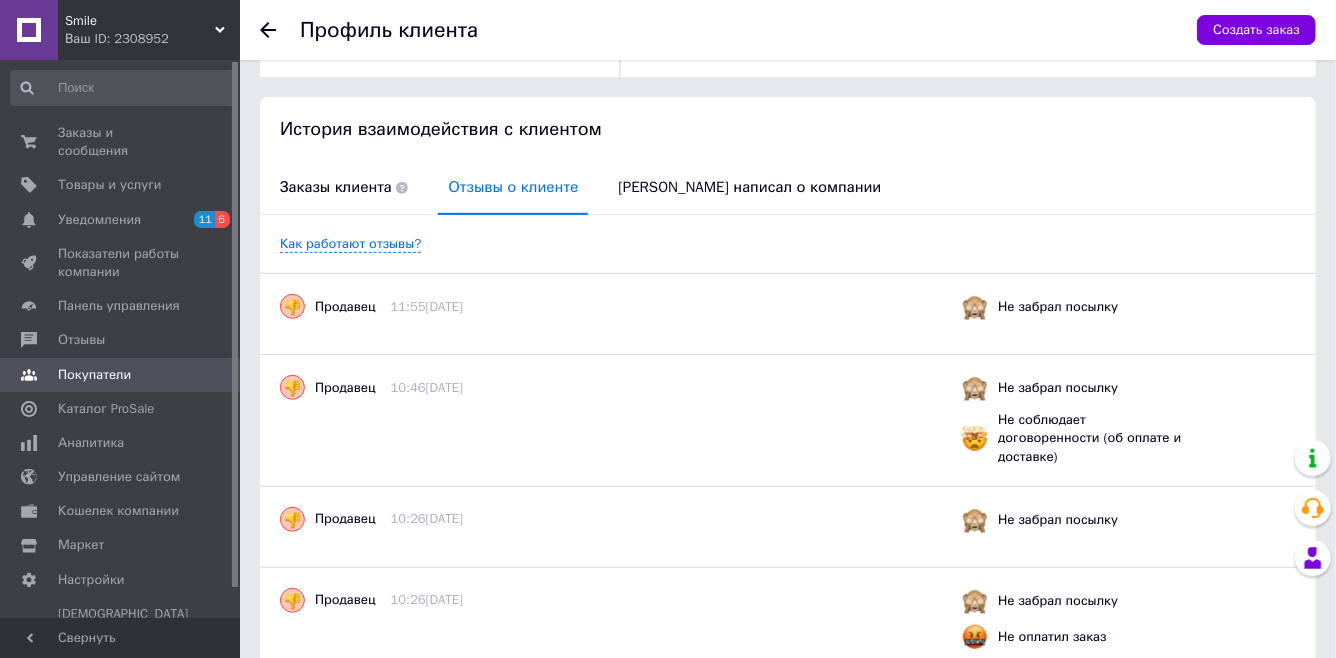 scroll, scrollTop: 0, scrollLeft: 0, axis: both 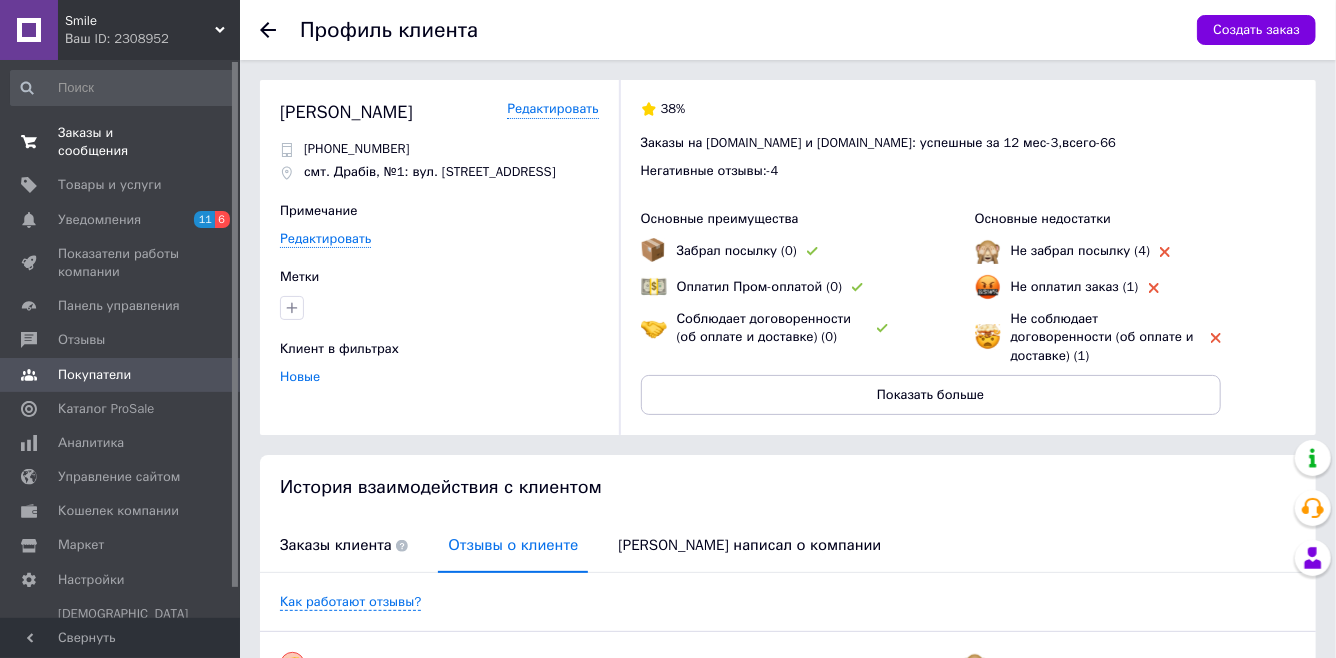 click on "Заказы и сообщения" at bounding box center [121, 142] 